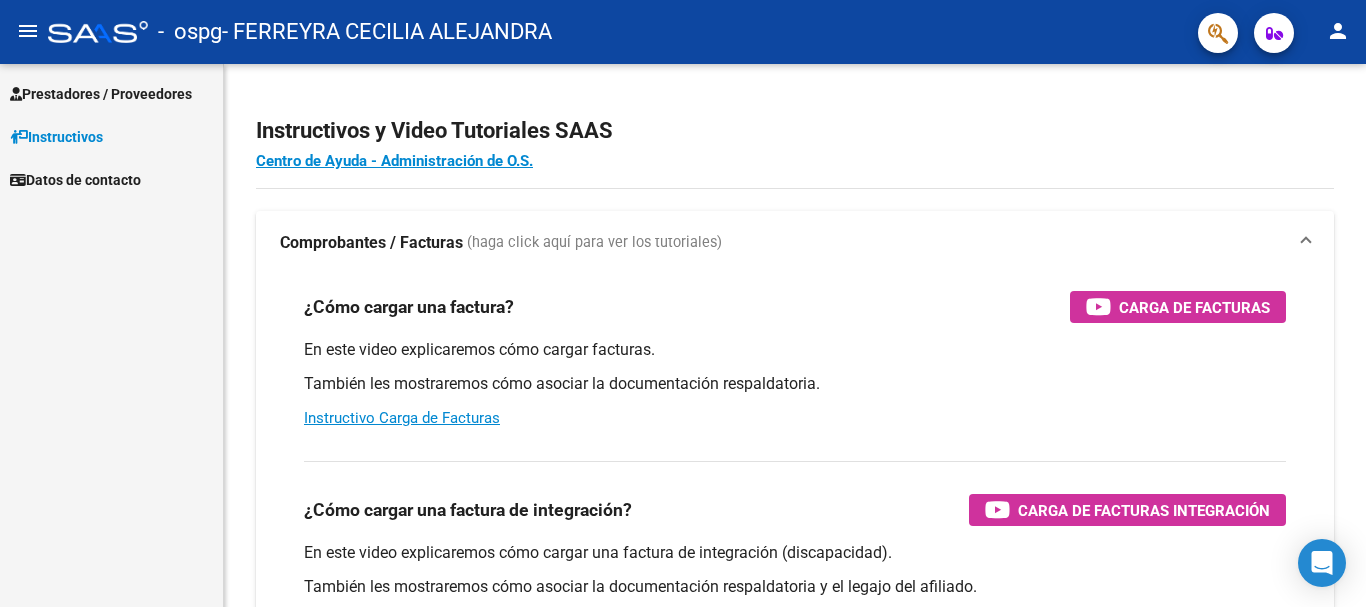 scroll, scrollTop: 0, scrollLeft: 0, axis: both 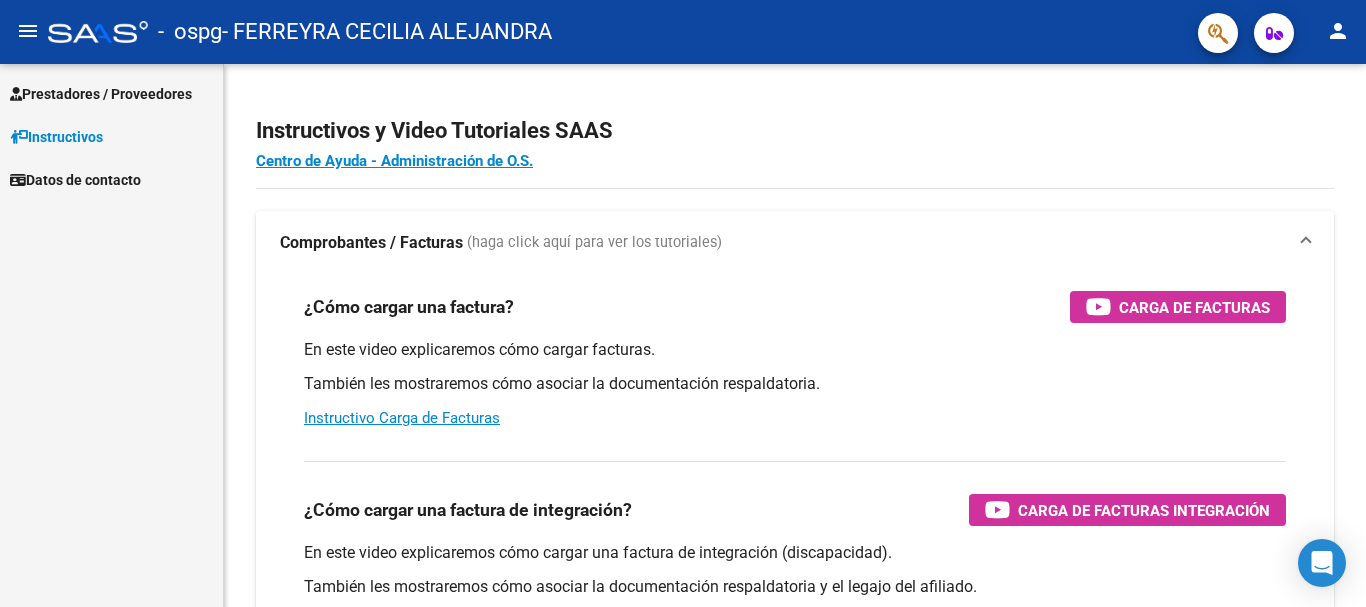 click on "Prestadores / Proveedores" at bounding box center (111, 93) 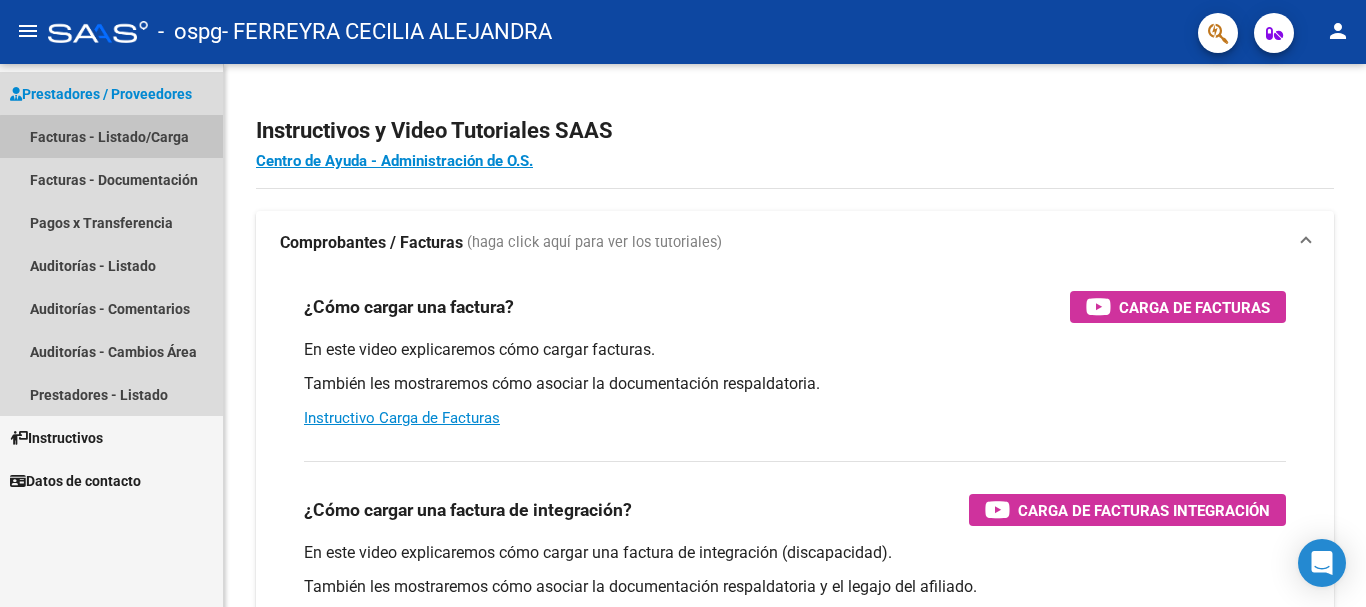 click on "Facturas - Listado/Carga" at bounding box center [111, 136] 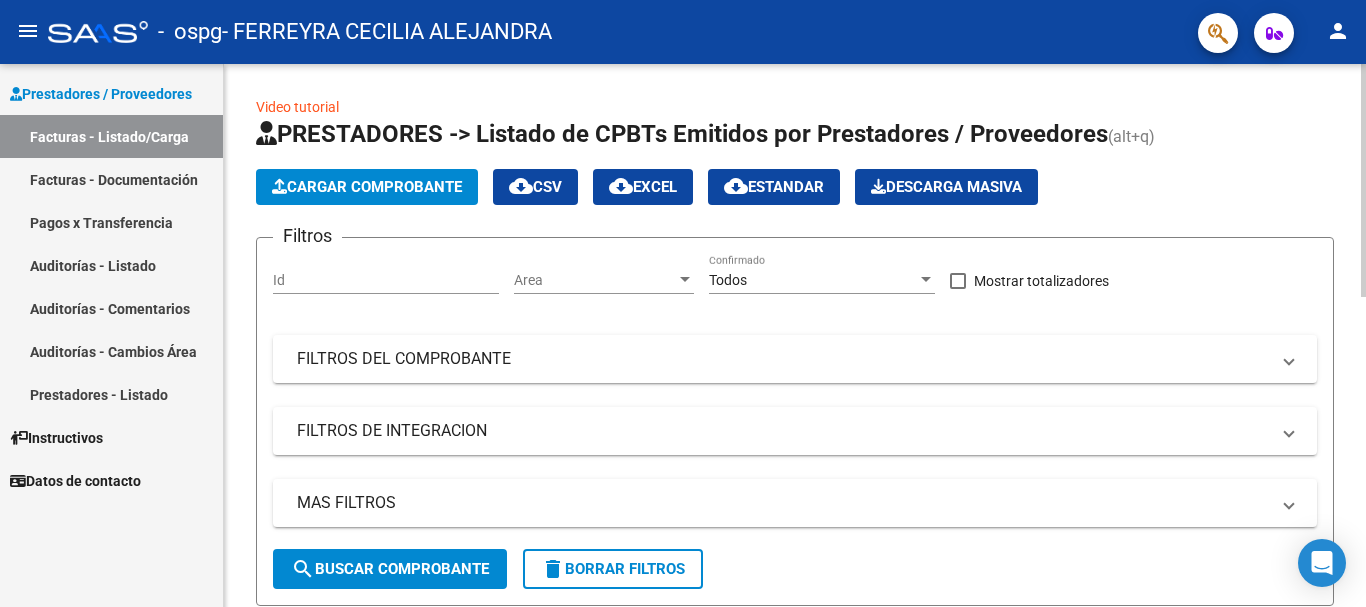 click on "Cargar Comprobante" 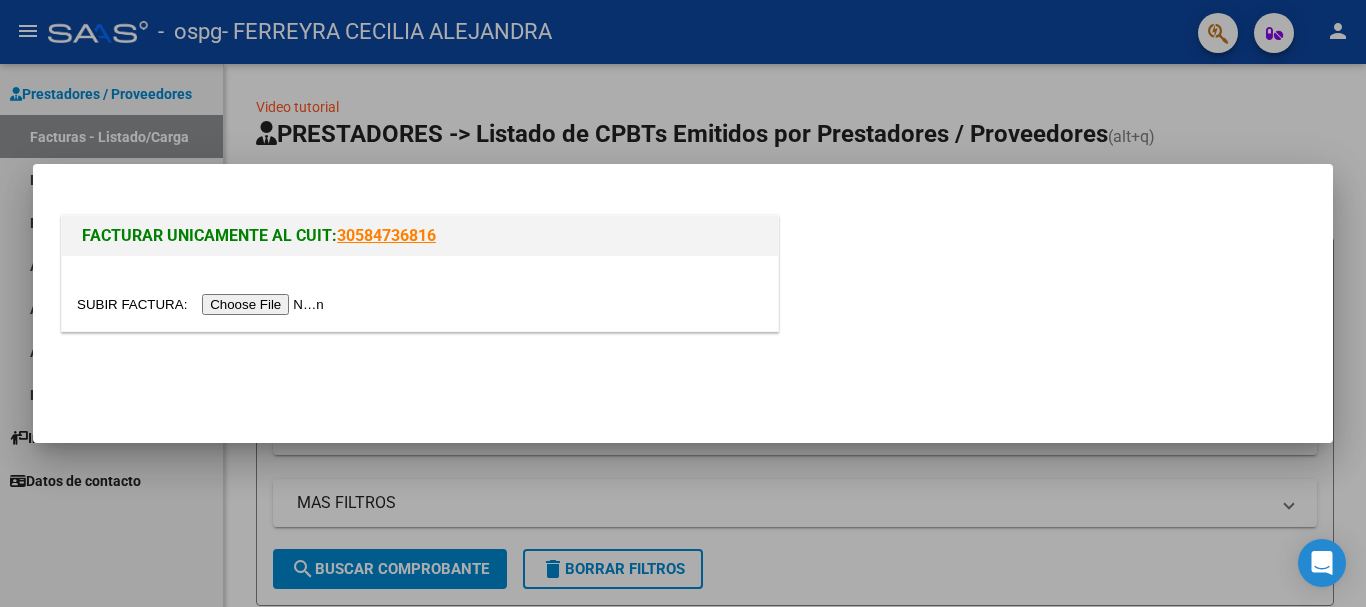 click at bounding box center (203, 304) 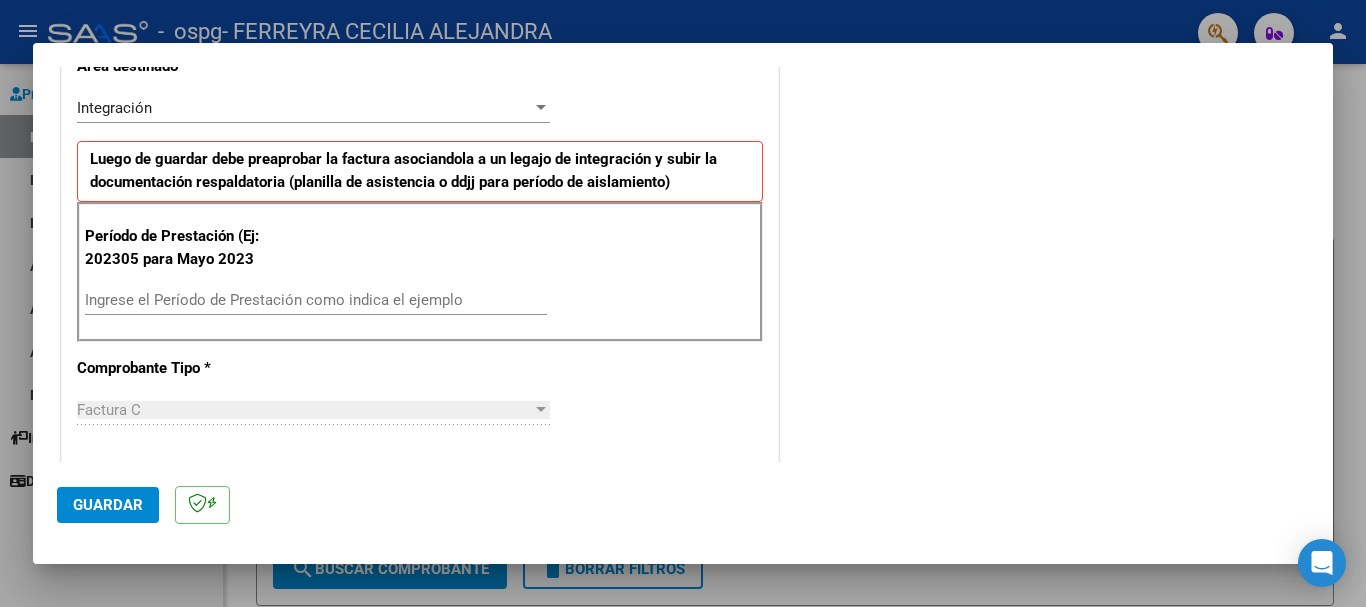 scroll, scrollTop: 455, scrollLeft: 0, axis: vertical 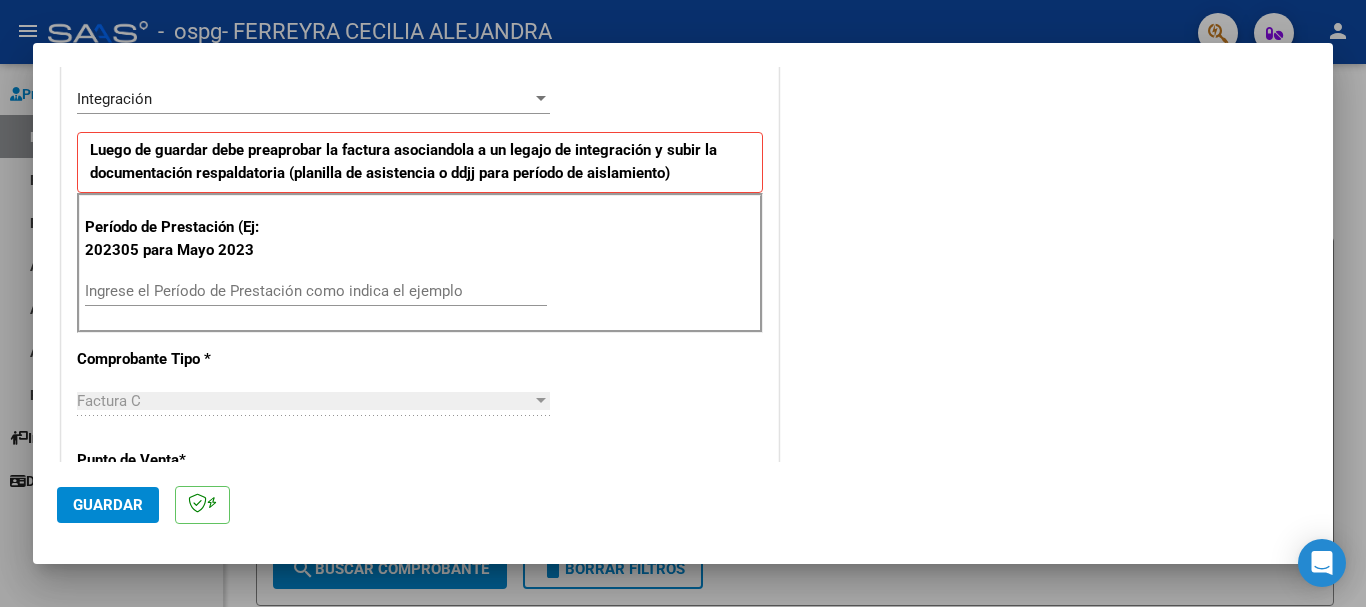 click on "Ingrese el Período de Prestación como indica el ejemplo" at bounding box center [316, 291] 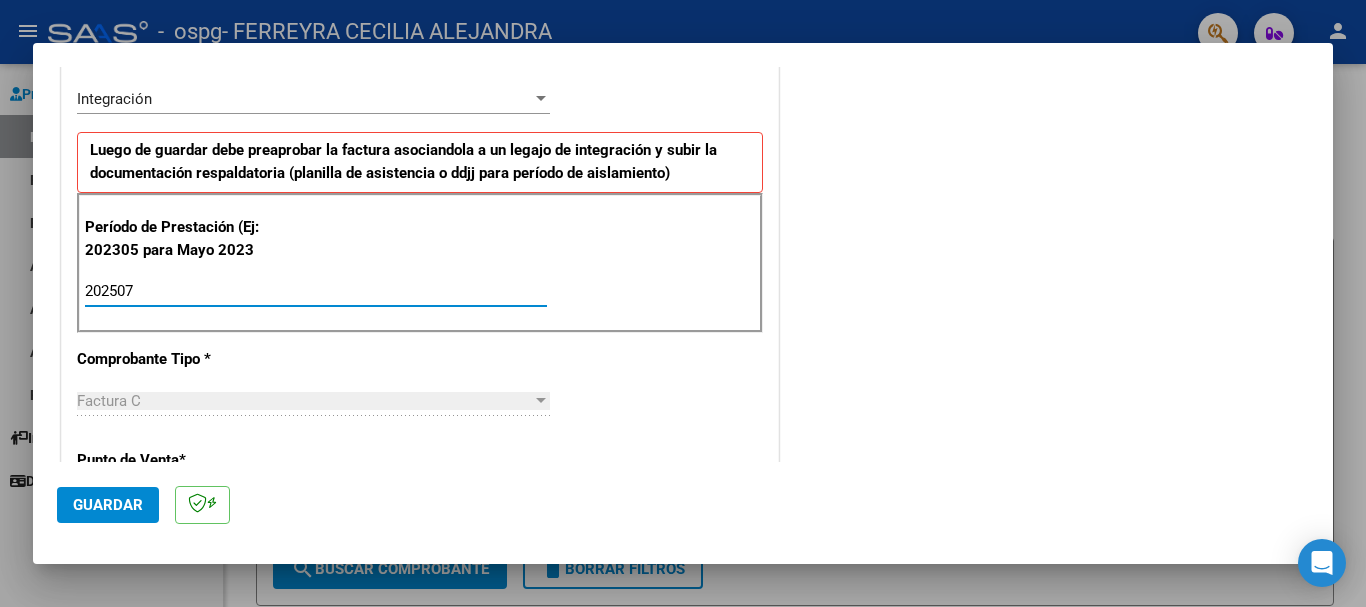 type on "202507" 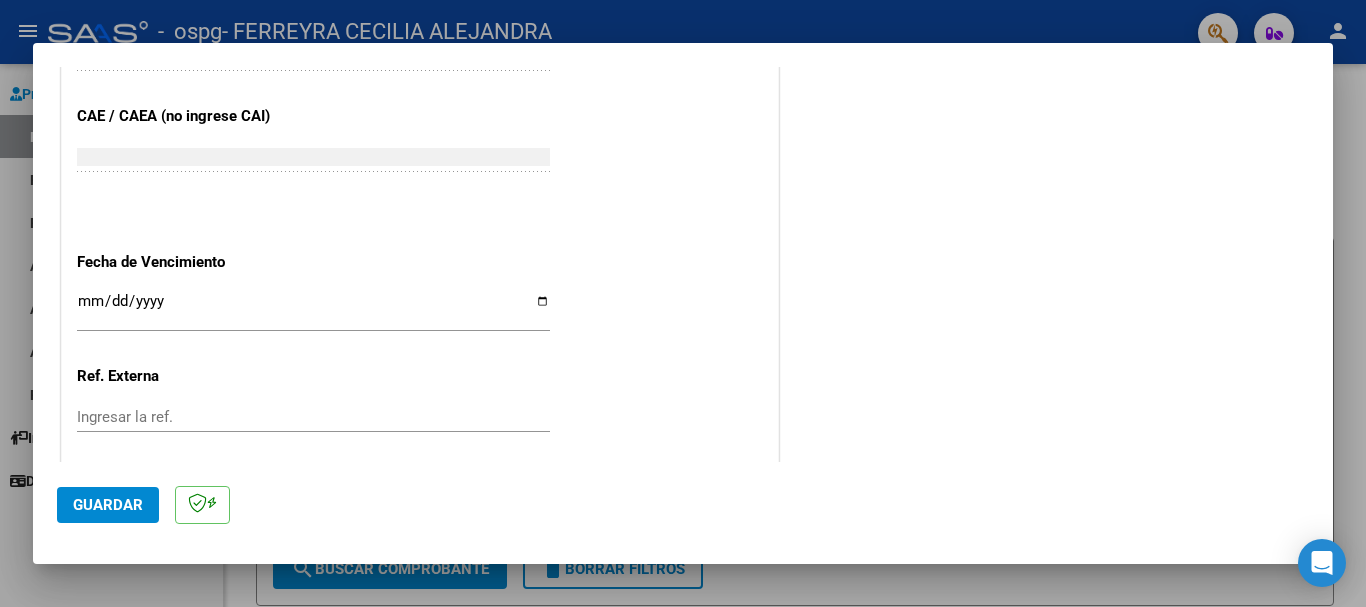 scroll, scrollTop: 1226, scrollLeft: 0, axis: vertical 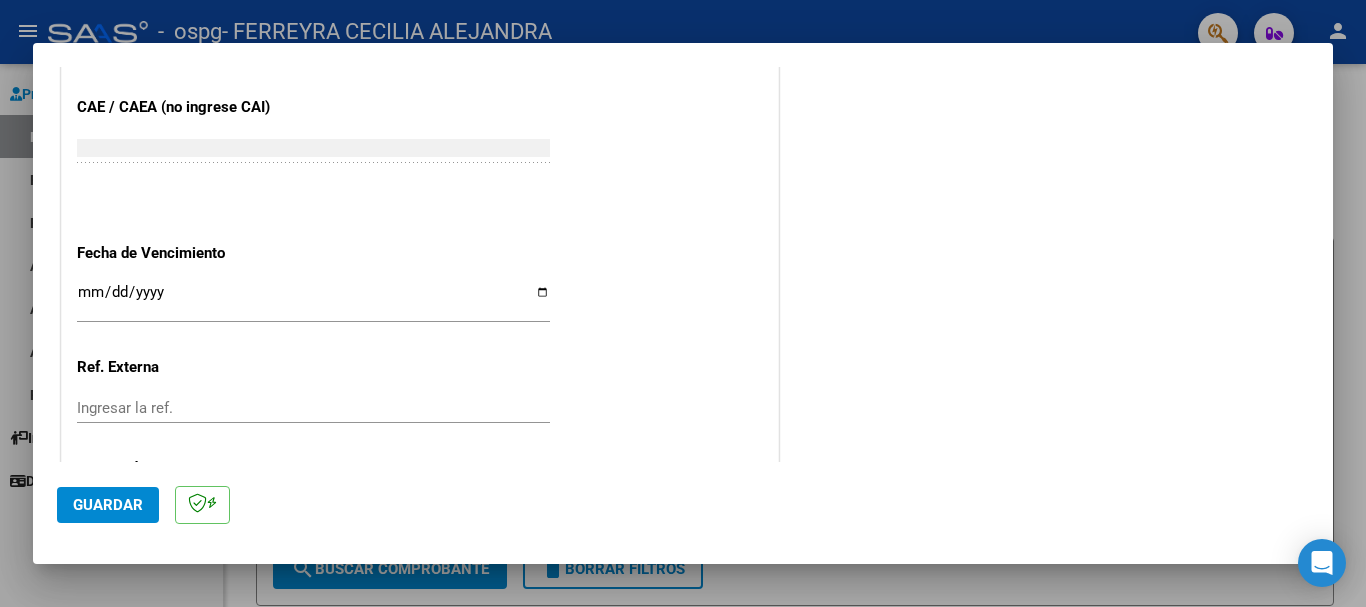 click on "Ingresar la fecha" at bounding box center [313, 300] 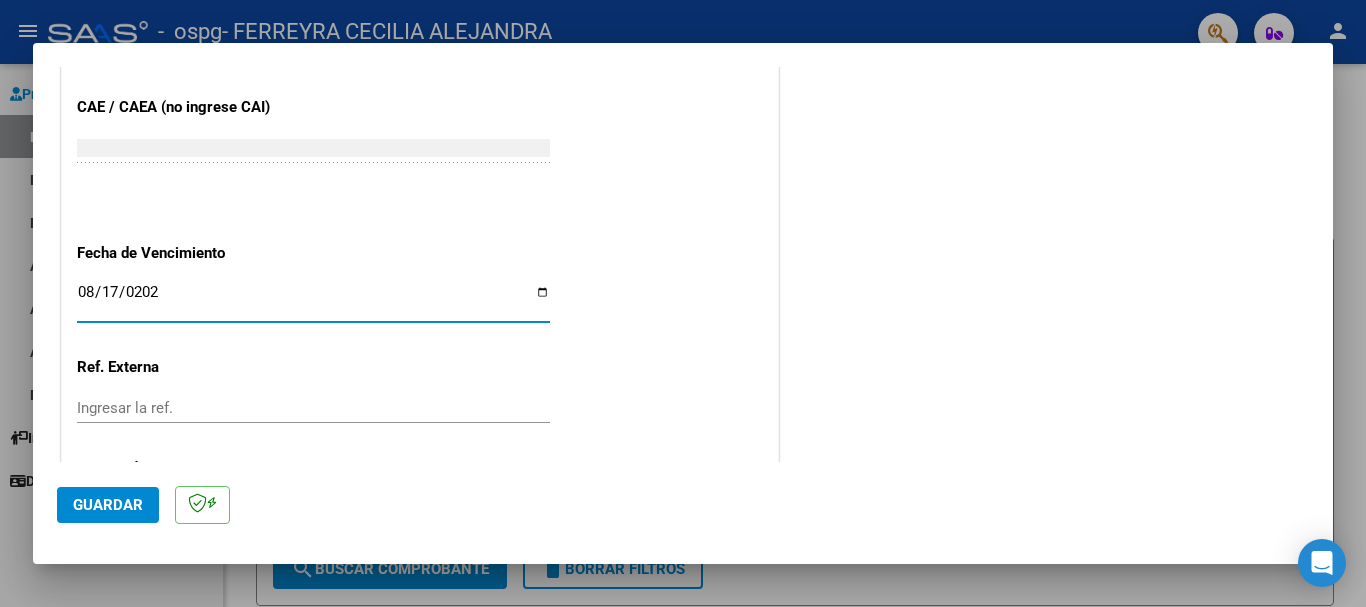 type on "2025-08-17" 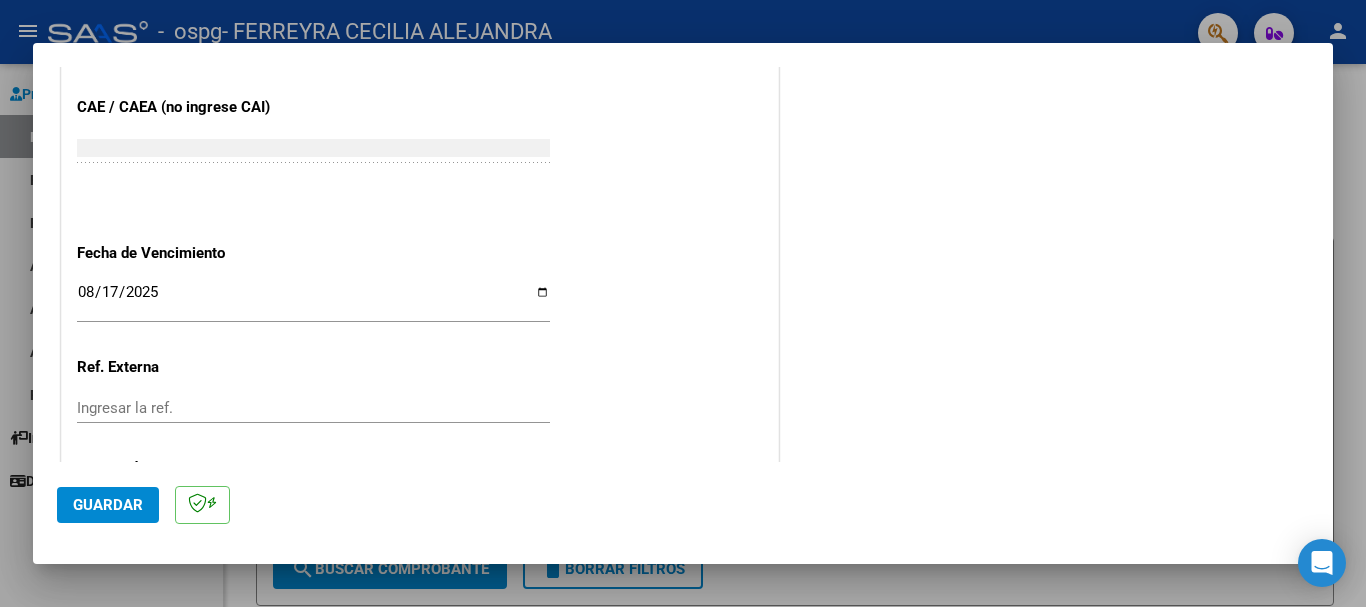 scroll, scrollTop: 1327, scrollLeft: 0, axis: vertical 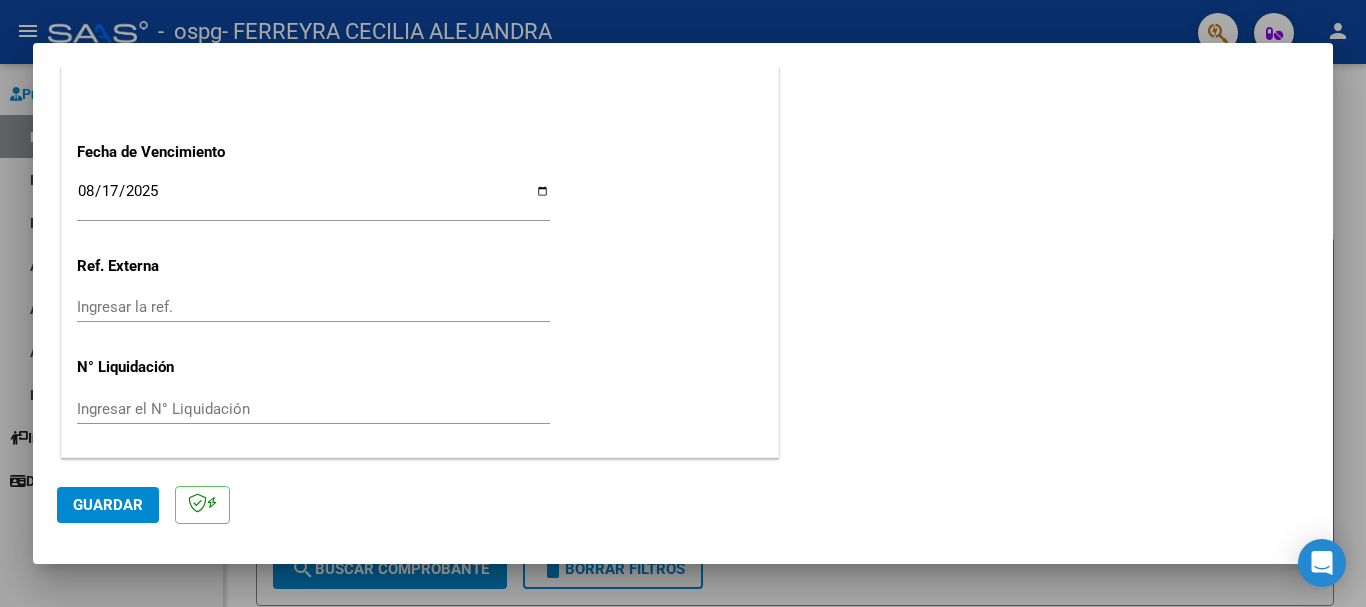 click on "Guardar" 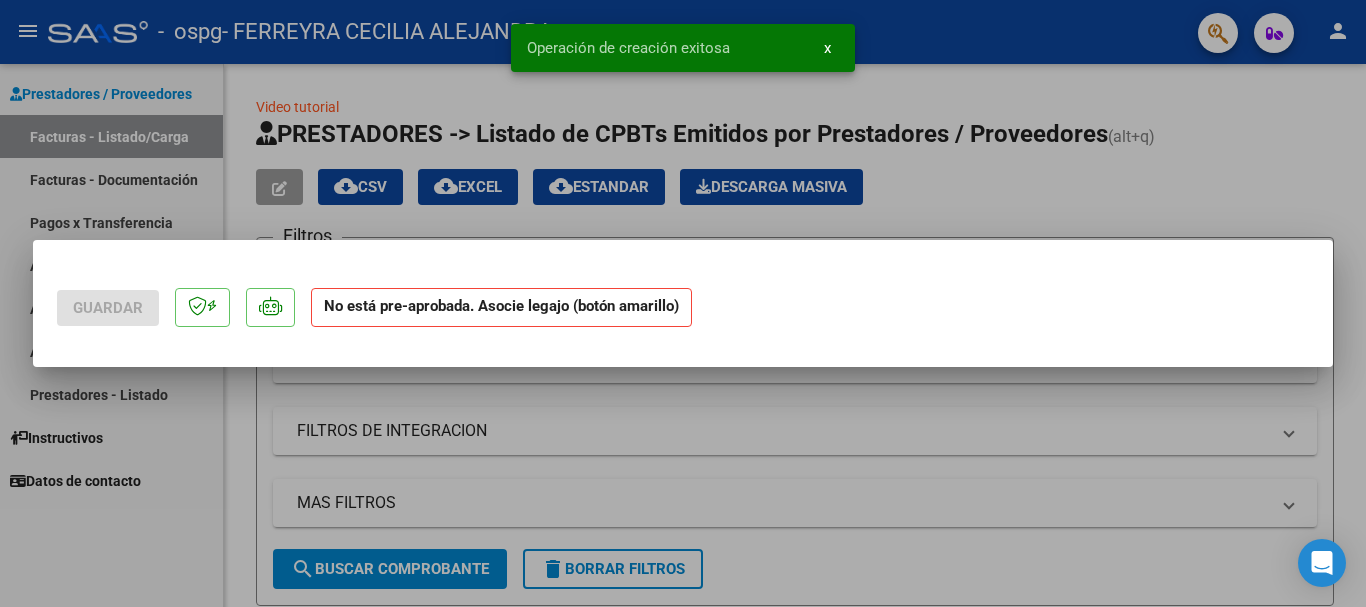 scroll, scrollTop: 0, scrollLeft: 0, axis: both 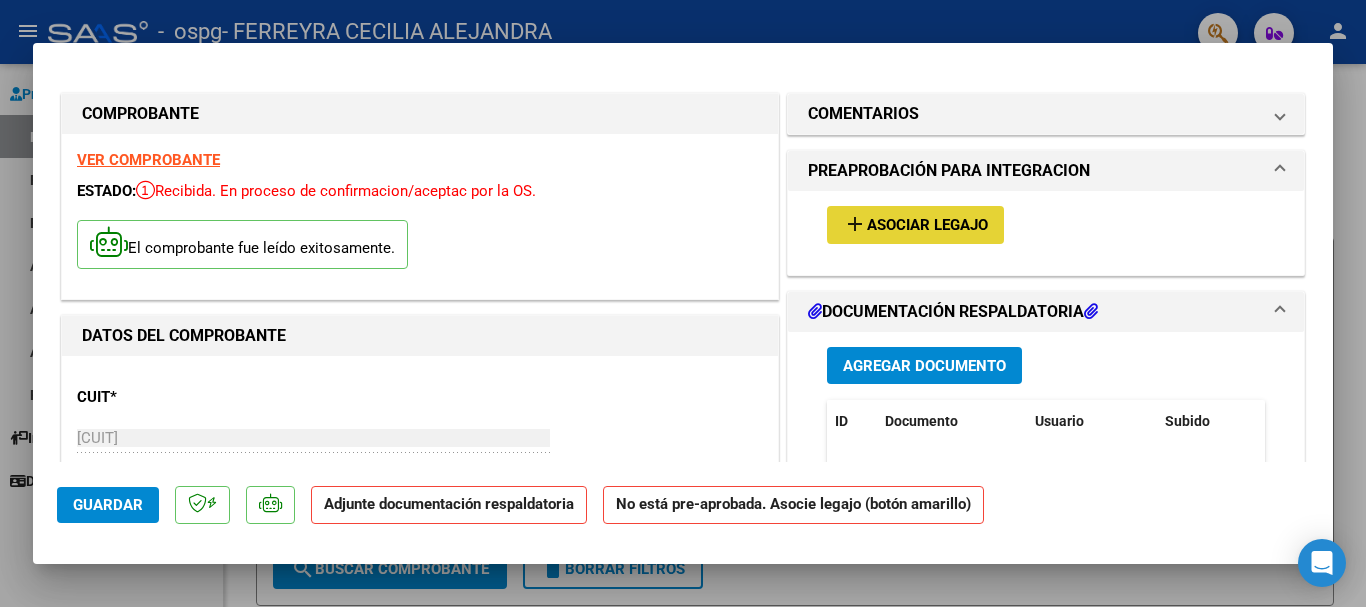 click on "Asociar Legajo" at bounding box center [927, 226] 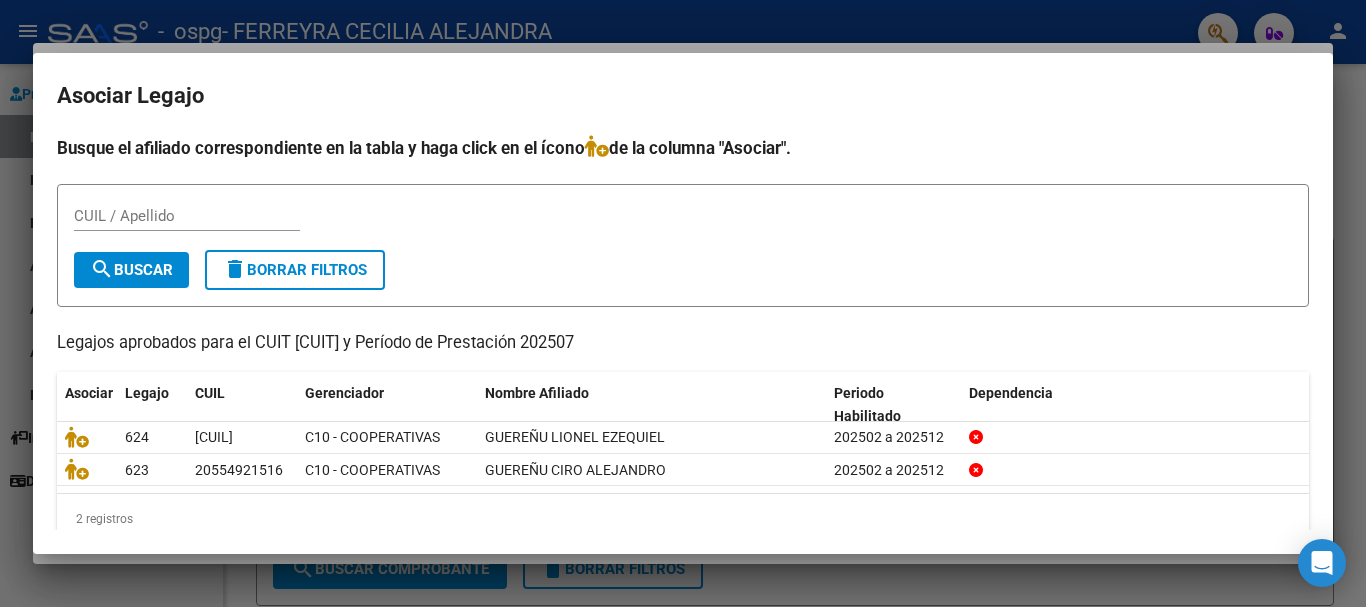 scroll, scrollTop: 19, scrollLeft: 0, axis: vertical 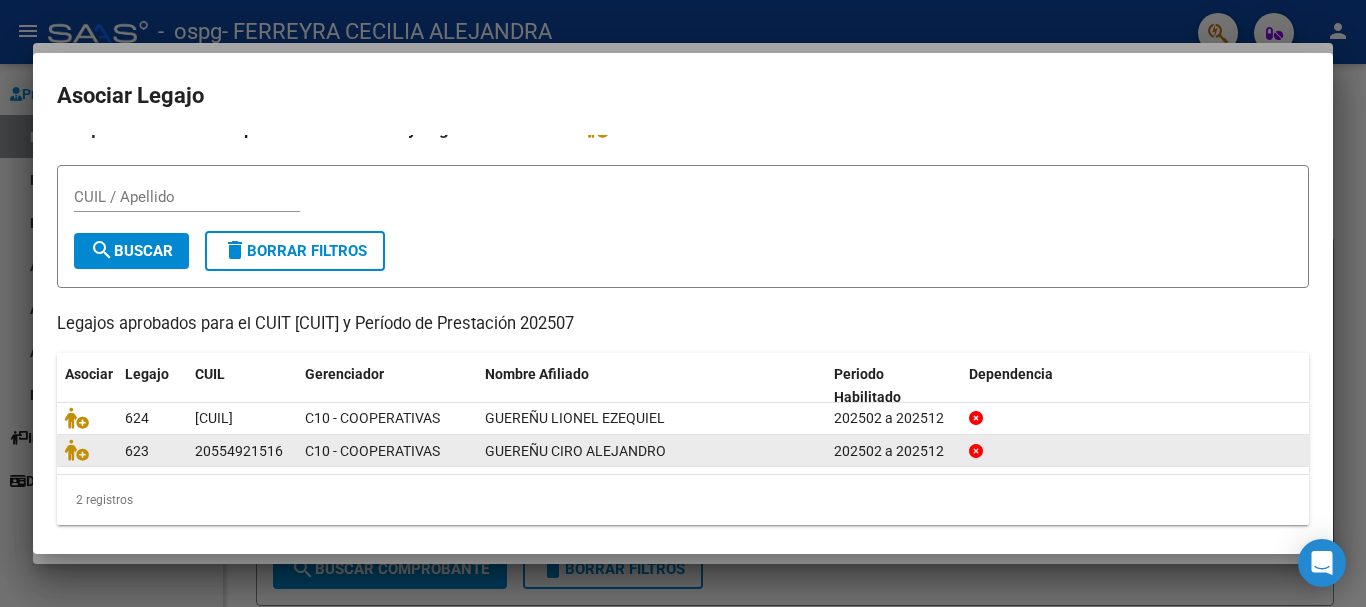 click on "GUEREÑU CIRO ALEJANDRO" 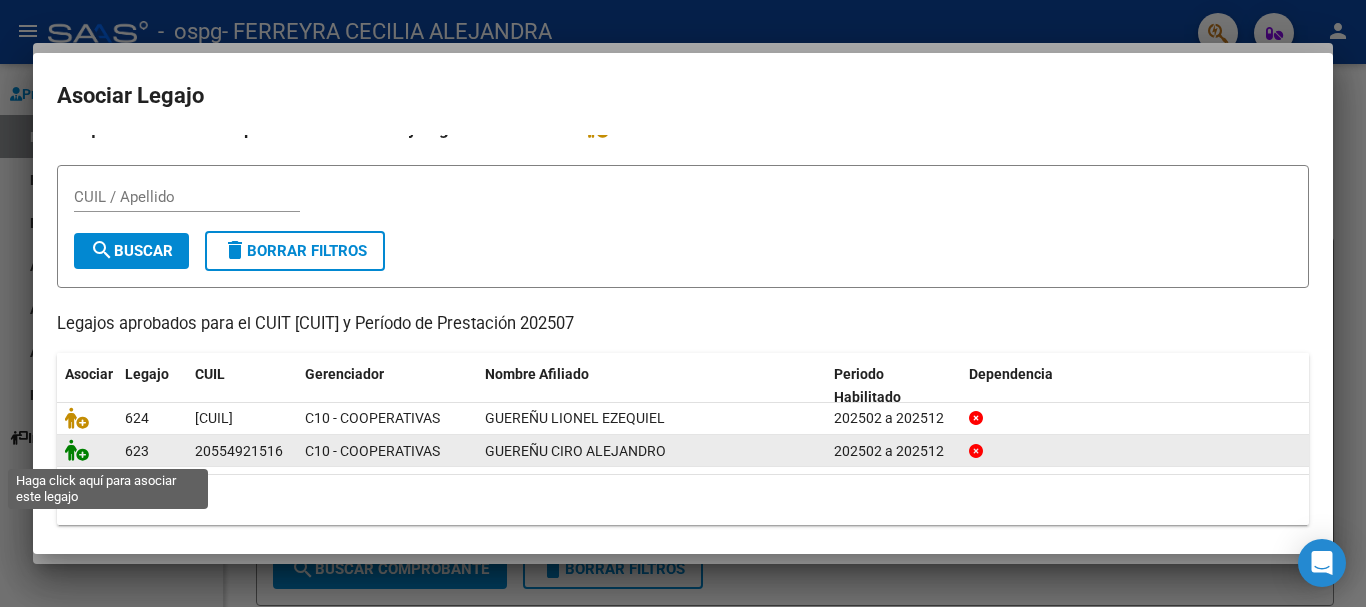 click 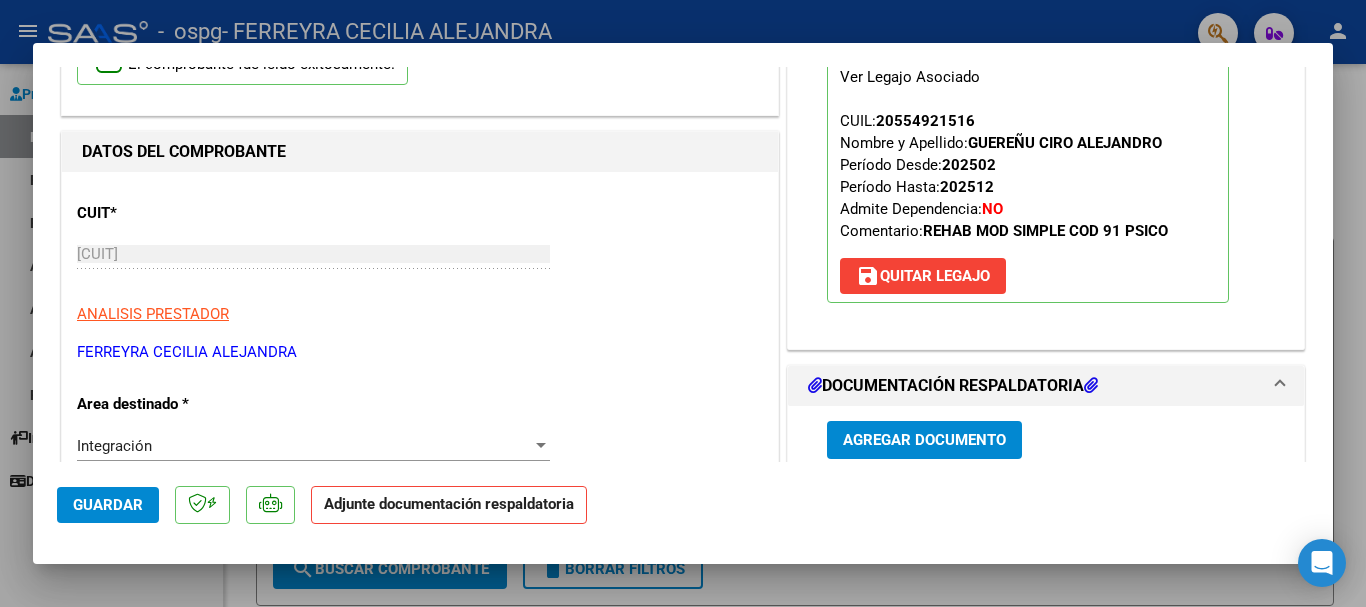scroll, scrollTop: 224, scrollLeft: 0, axis: vertical 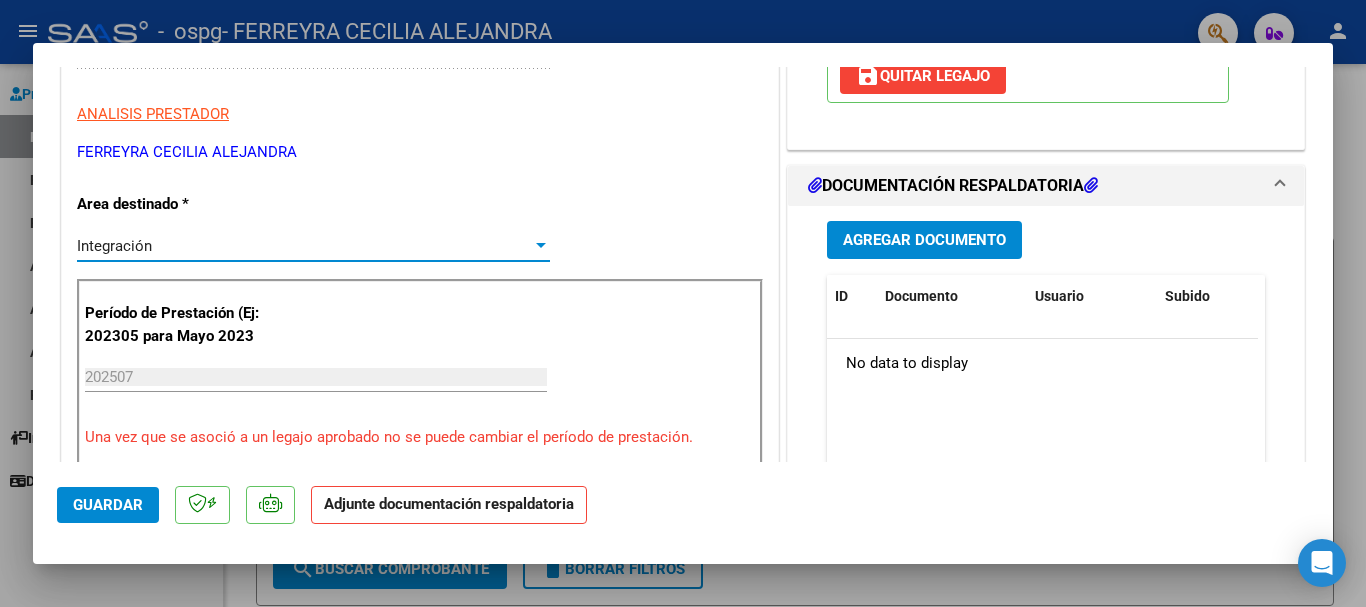 click at bounding box center (541, 245) 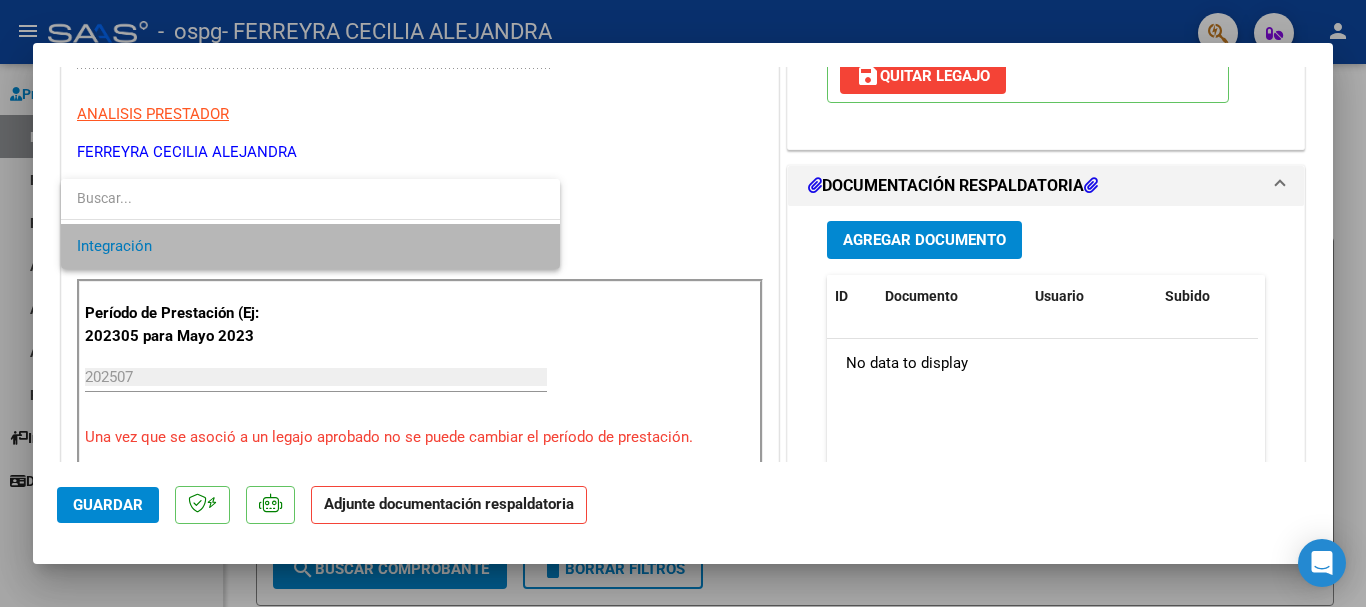 click on "Integración" at bounding box center [310, 246] 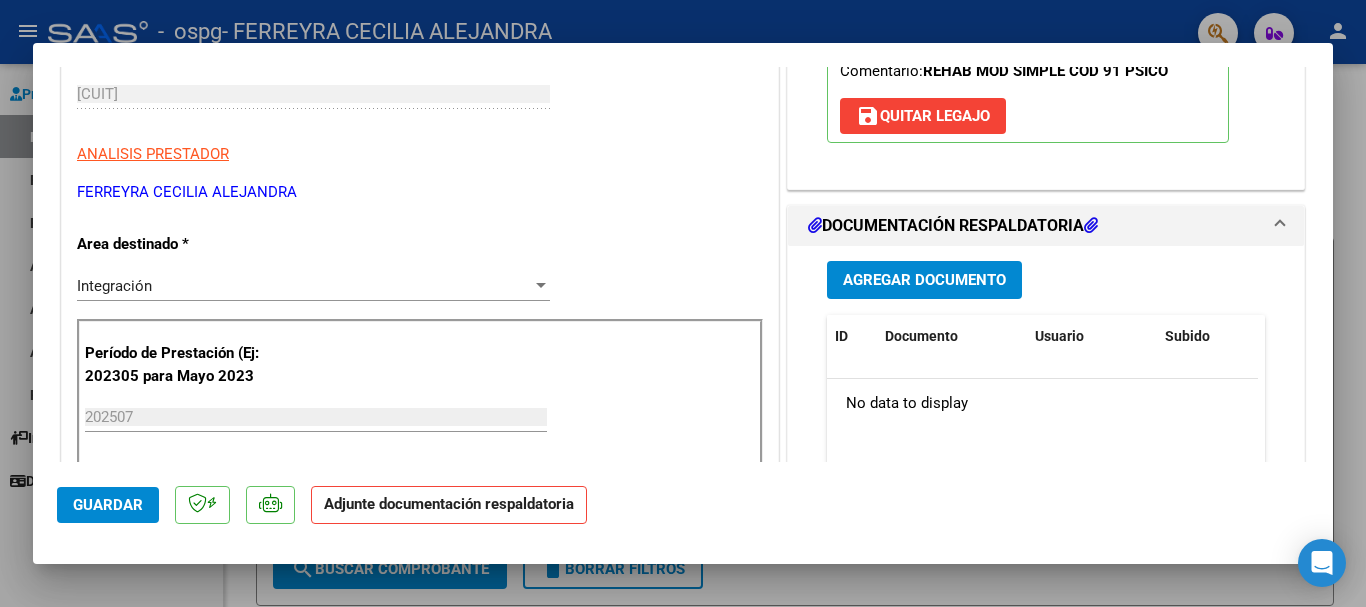 scroll, scrollTop: 339, scrollLeft: 0, axis: vertical 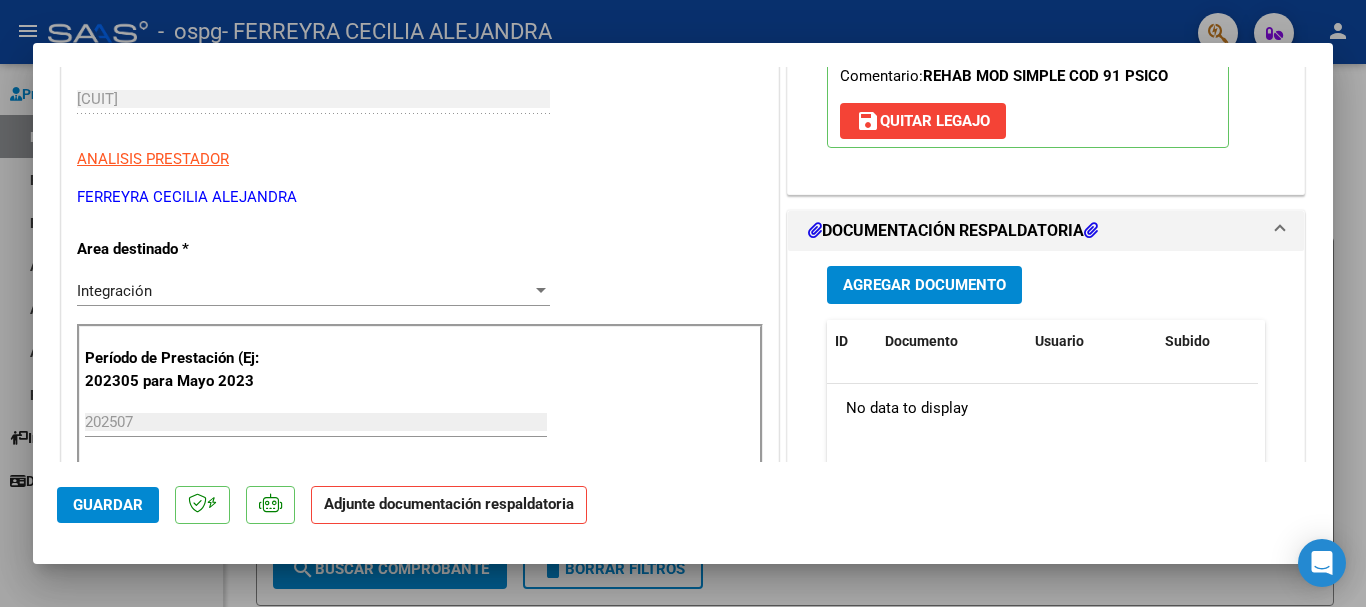 click on "Agregar Documento" at bounding box center (924, 286) 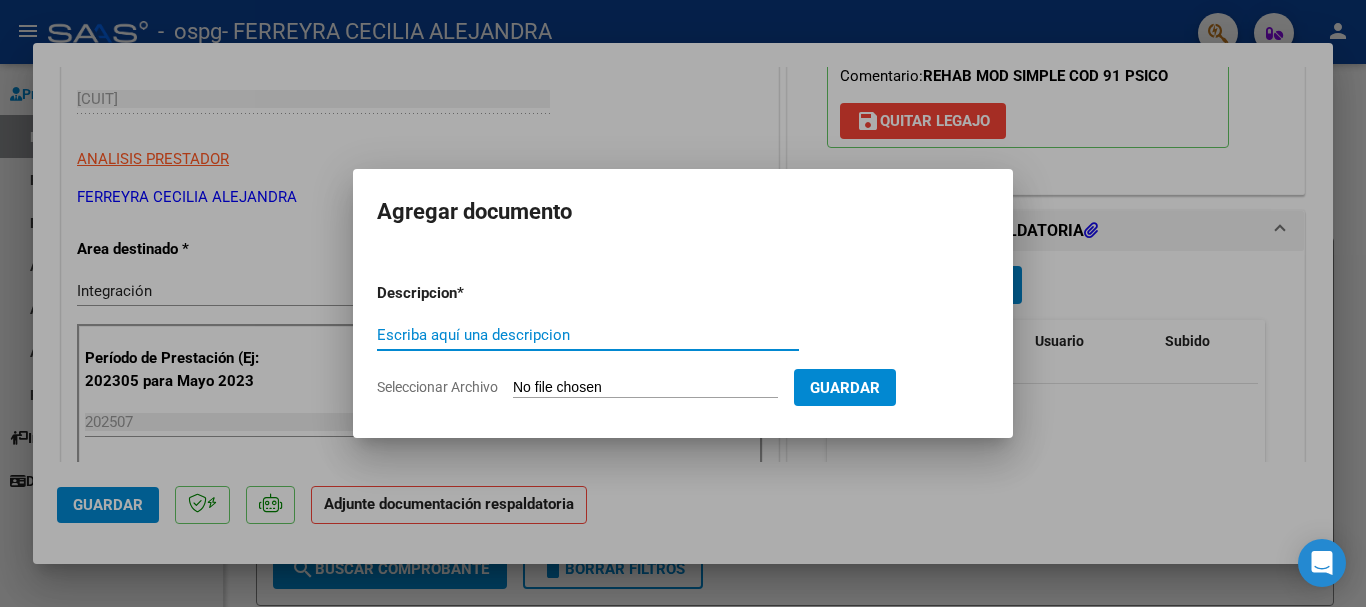 type on "F" 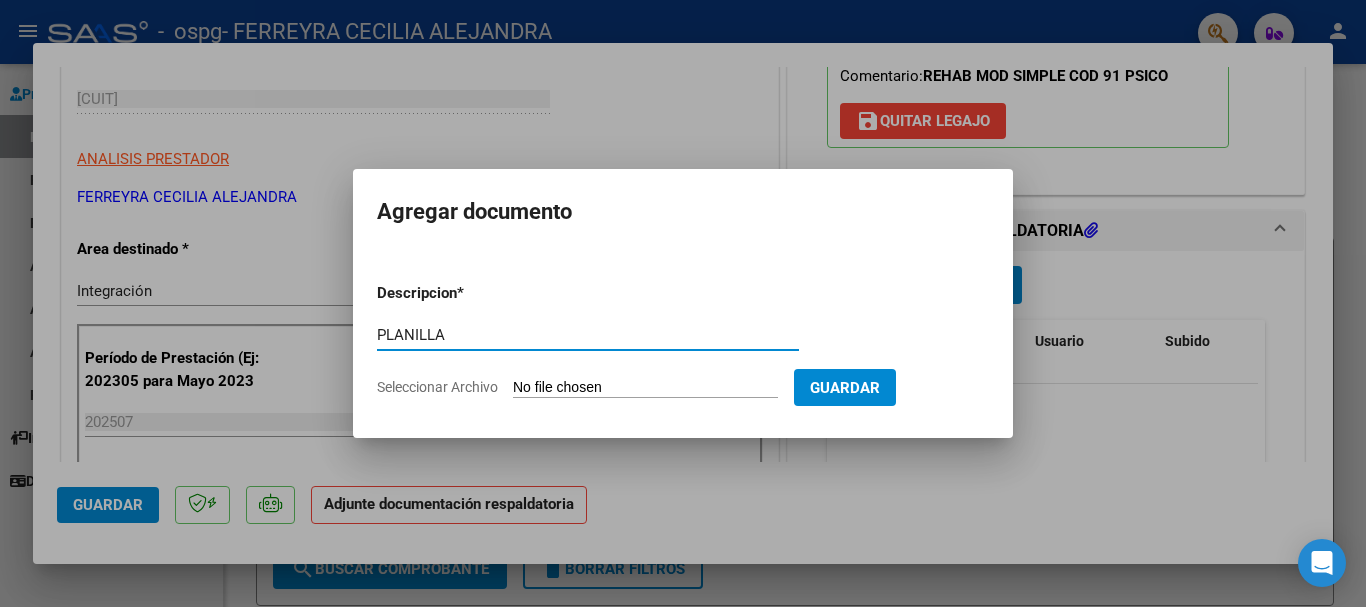 type on "PLANILLA" 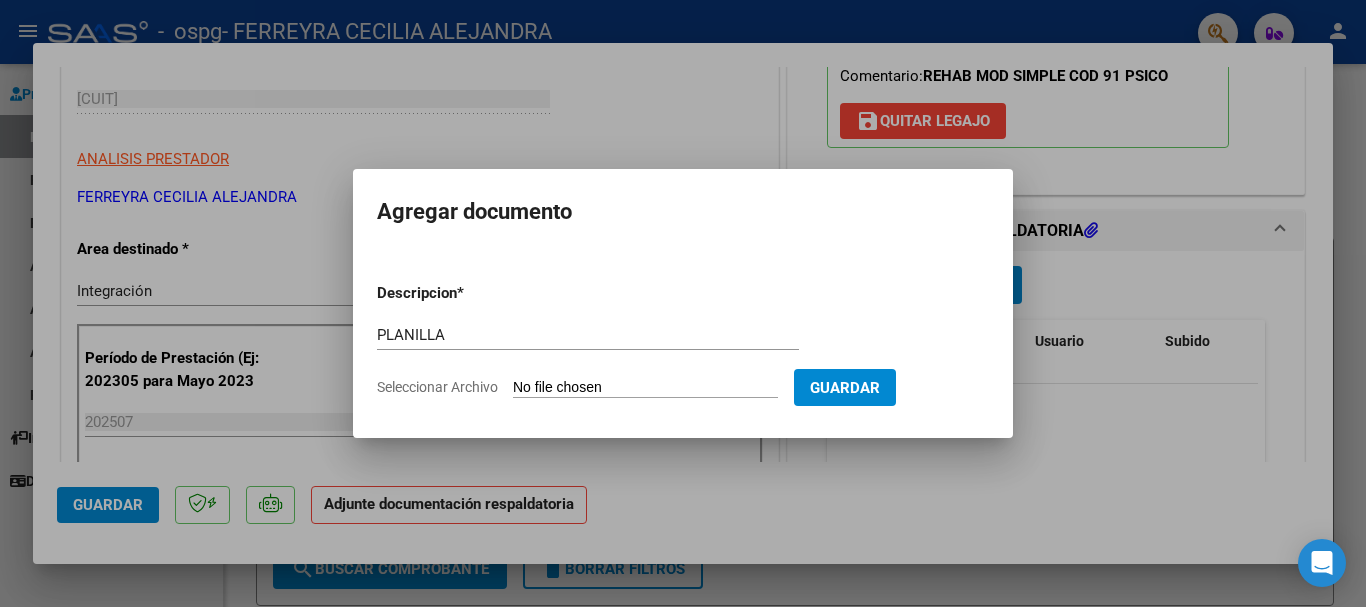 type on "C:\fakepath\planilla asistencia Ciro Guereñu julio 2025.pdf" 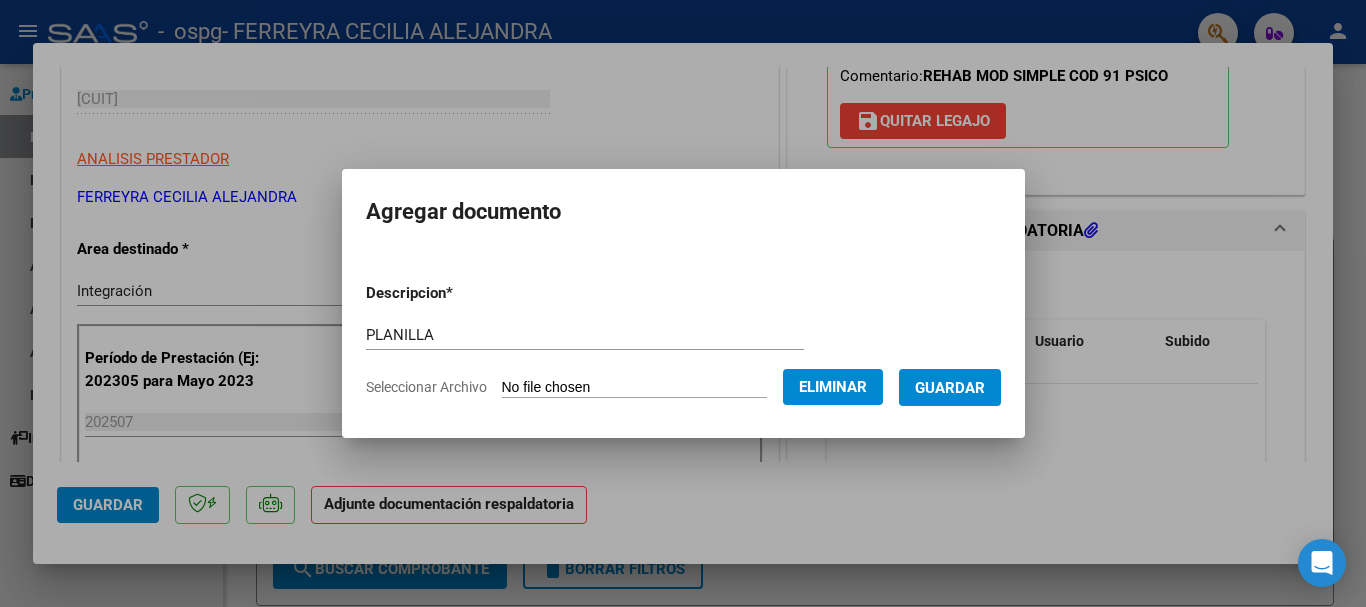 click on "Guardar" at bounding box center [950, 388] 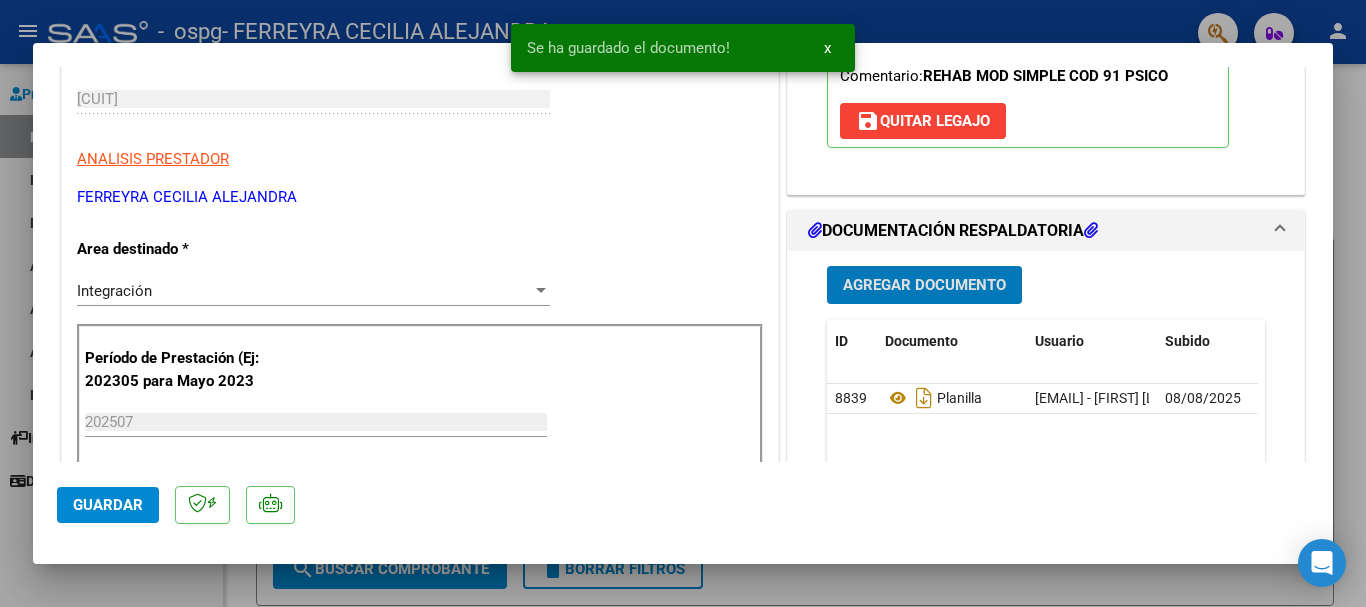 click on "Agregar Documento" at bounding box center [924, 286] 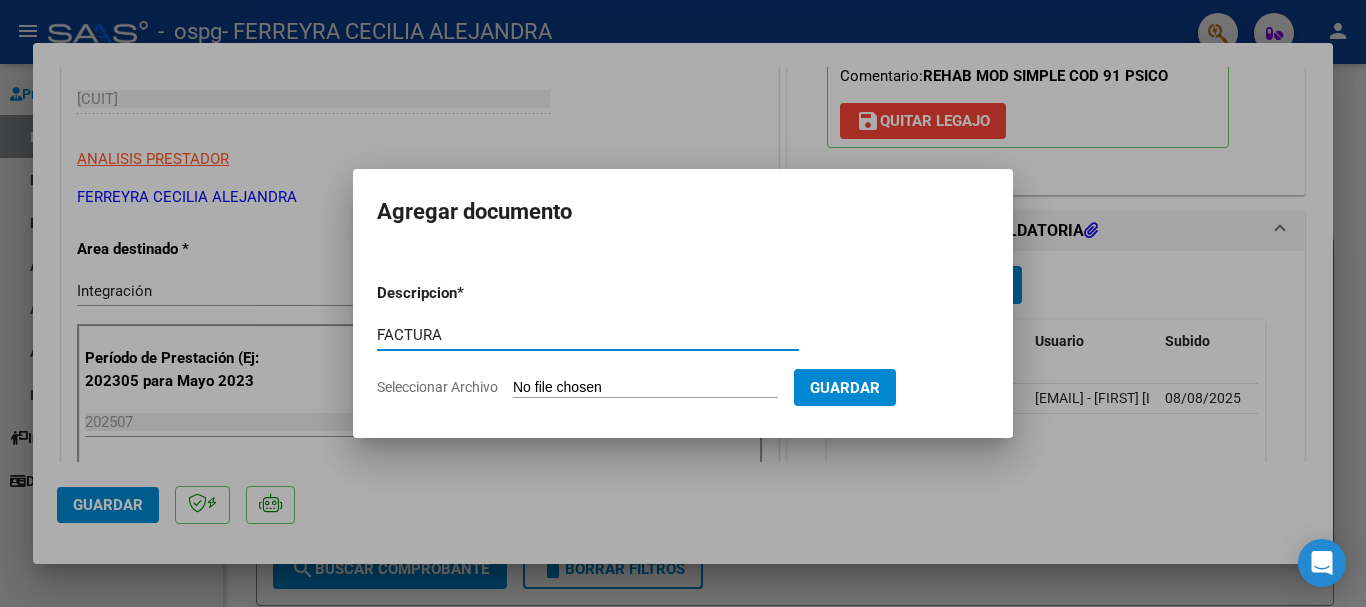 type on "FACTURA" 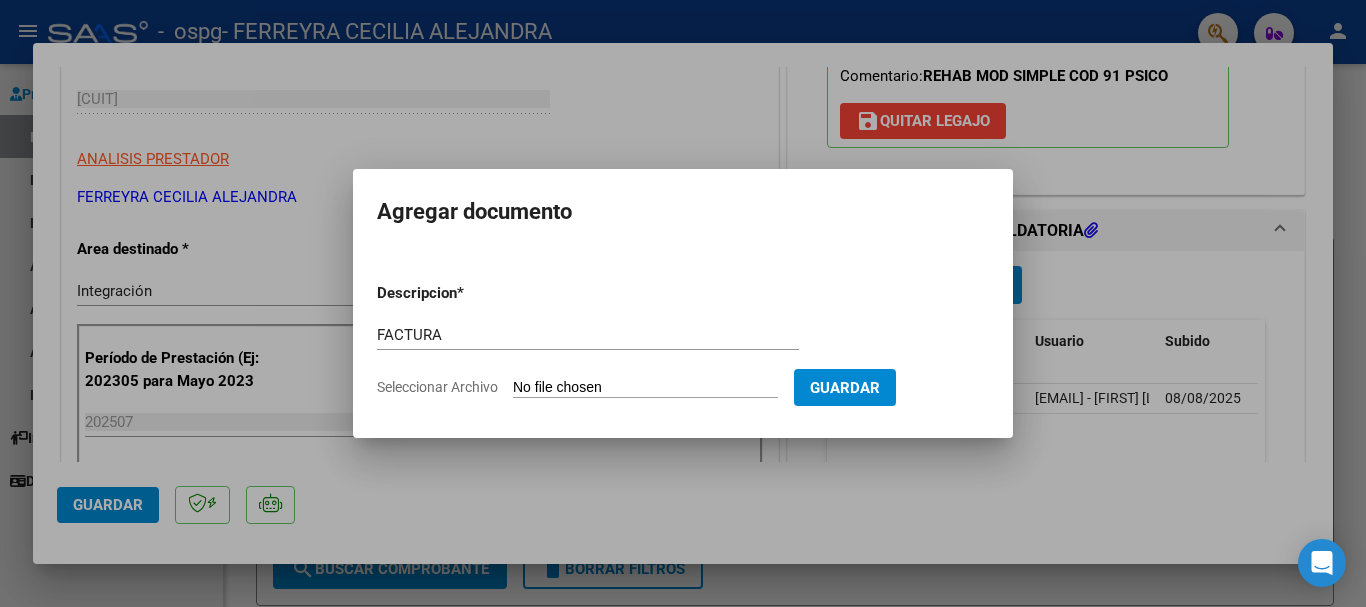 type on "C:\fakepath\FC 934 CIRO GUEREÑU JULIO 2025.pdf" 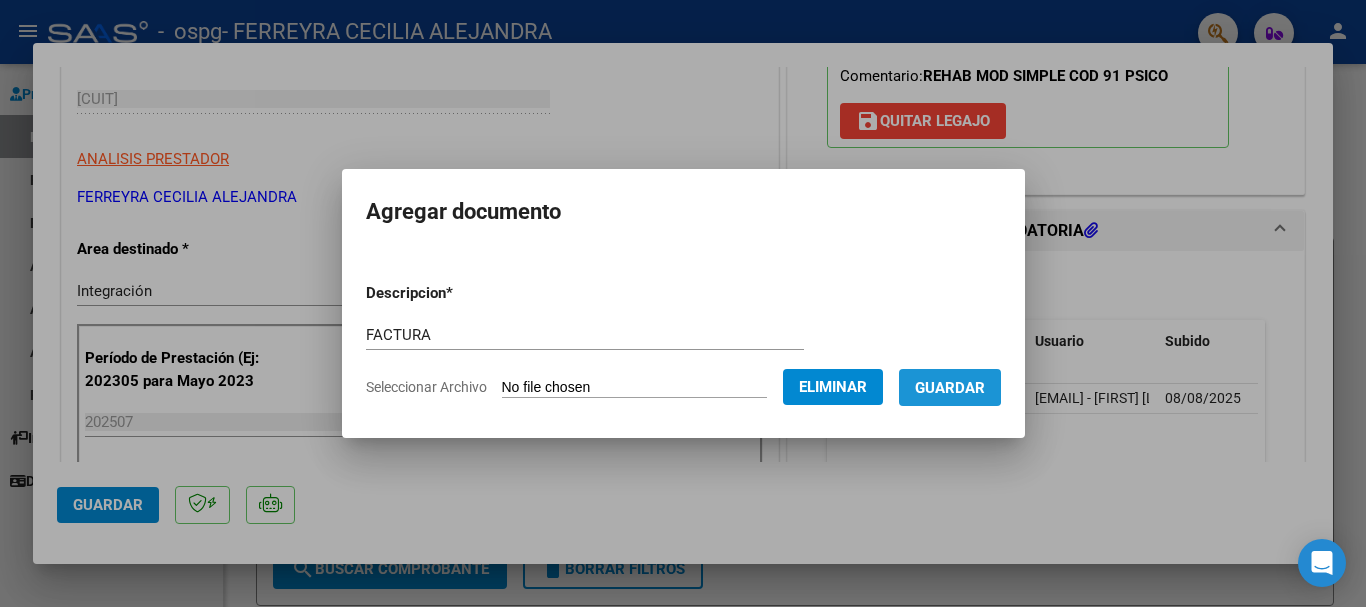 click on "Guardar" at bounding box center (950, 388) 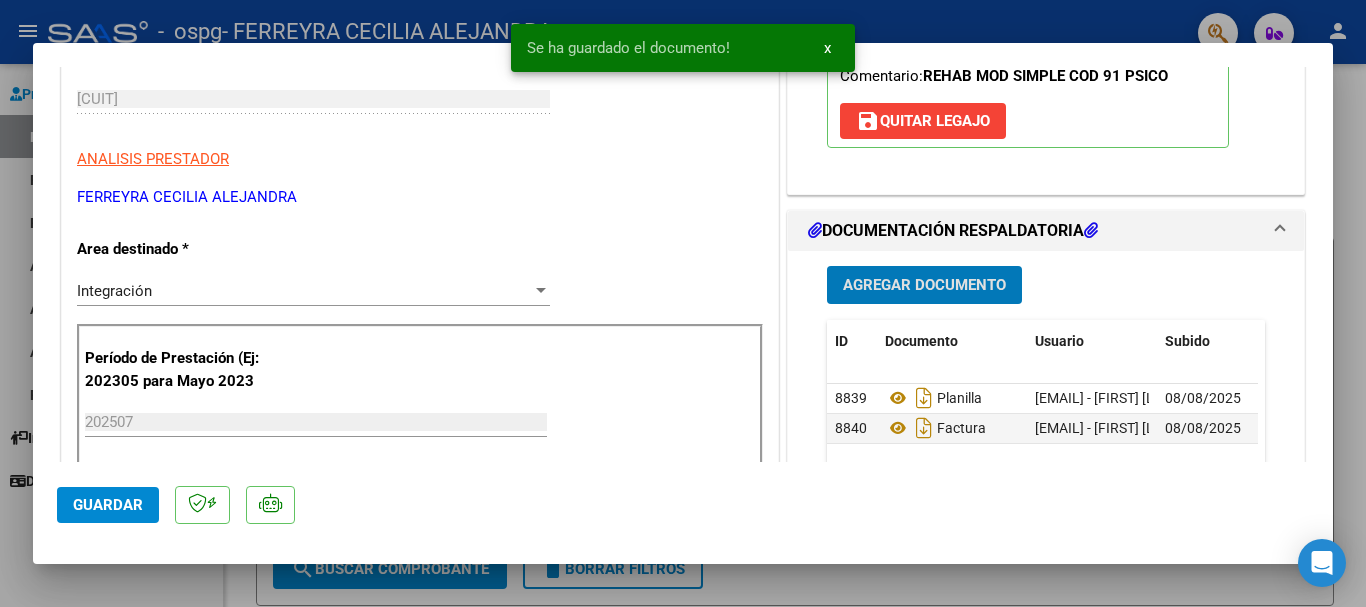 click on "Agregar Documento" at bounding box center (924, 286) 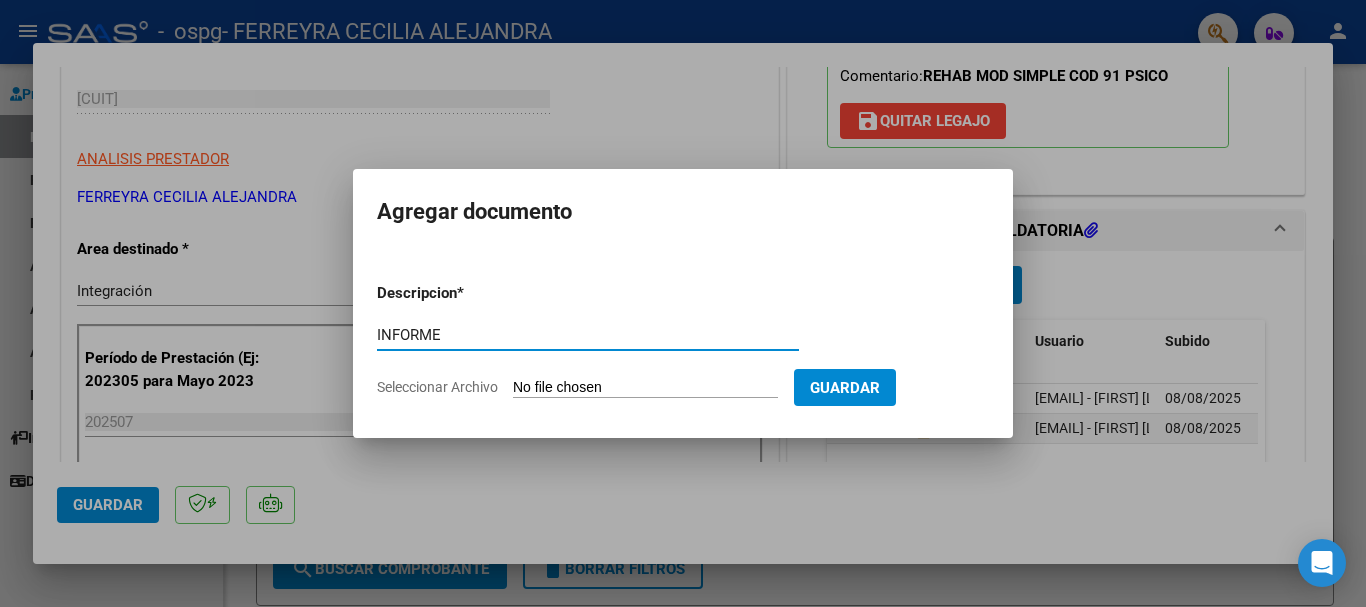 type on "INFORME" 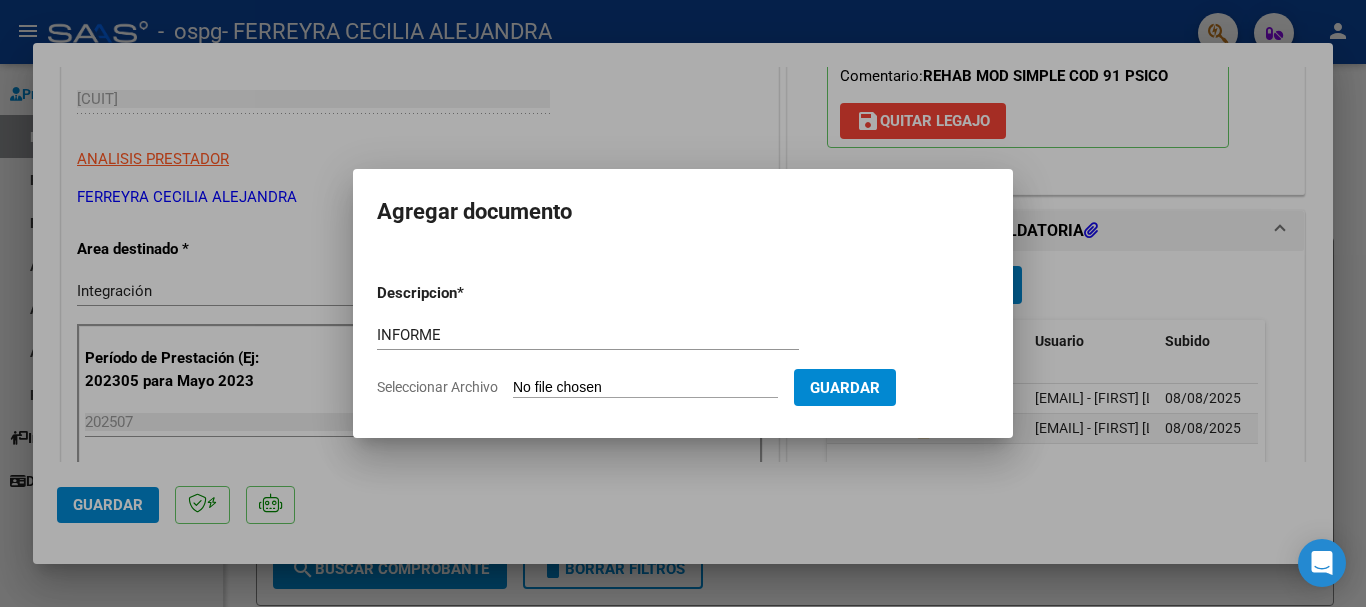 type on "C:\fakepath\PRIMER INFORME SEMESTRAL CIRO GUEREÑU 2025.pdf" 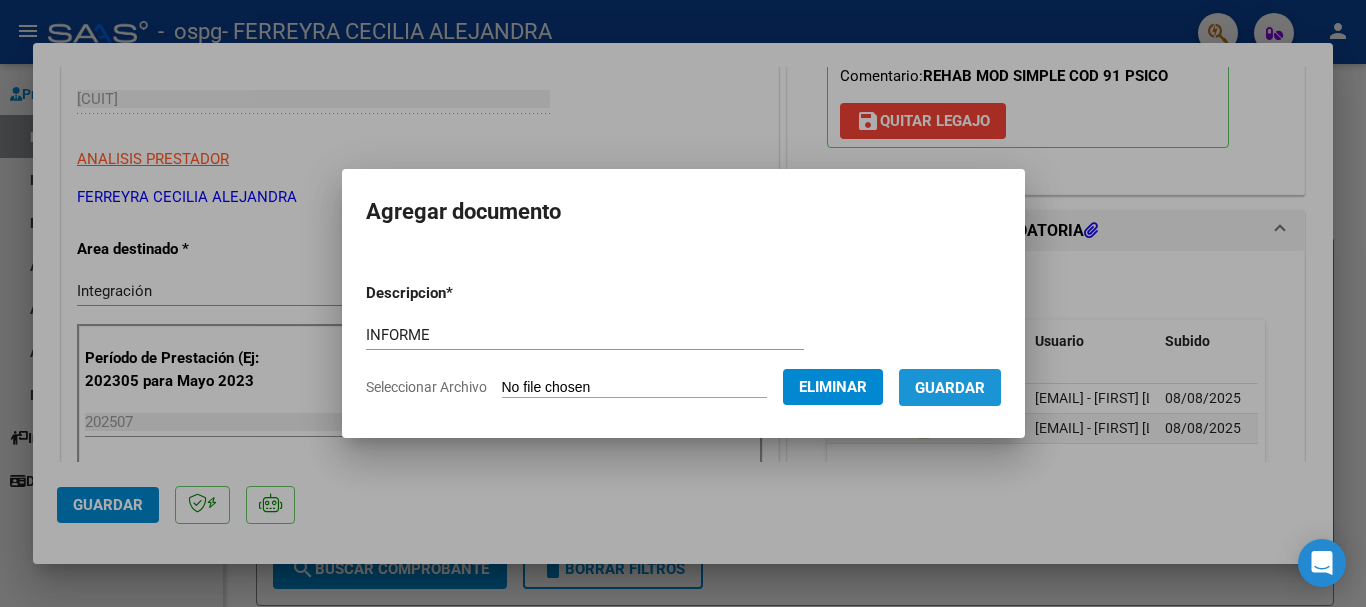click on "Guardar" at bounding box center (950, 388) 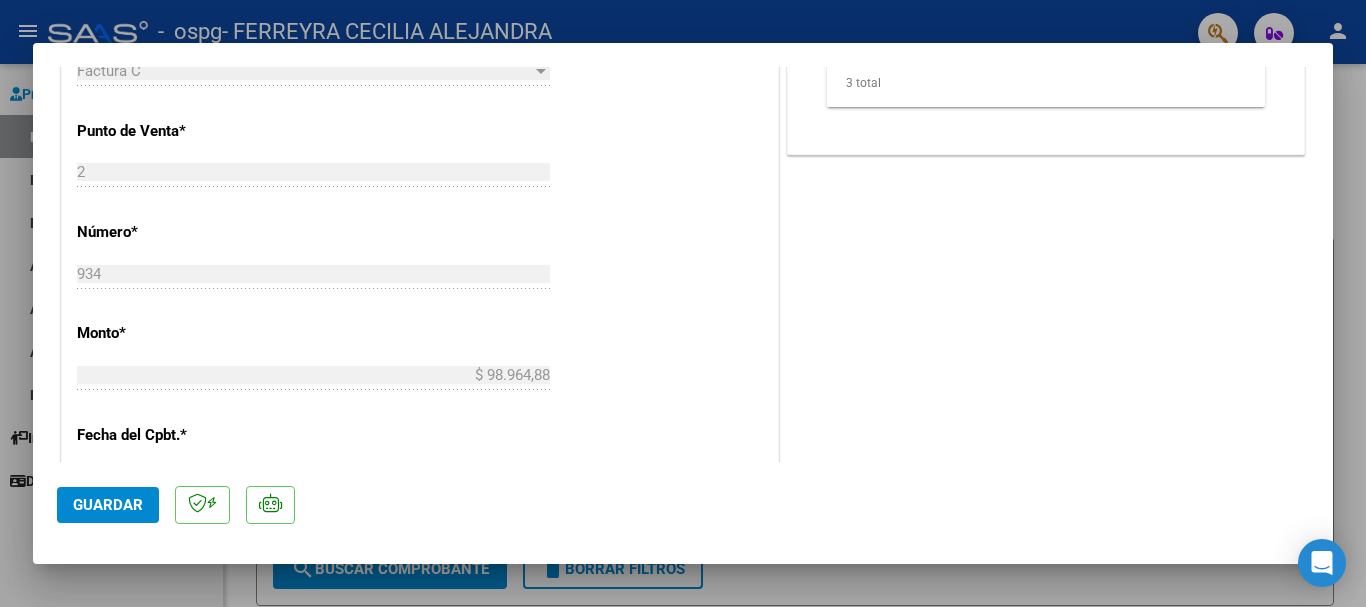 scroll, scrollTop: 937, scrollLeft: 0, axis: vertical 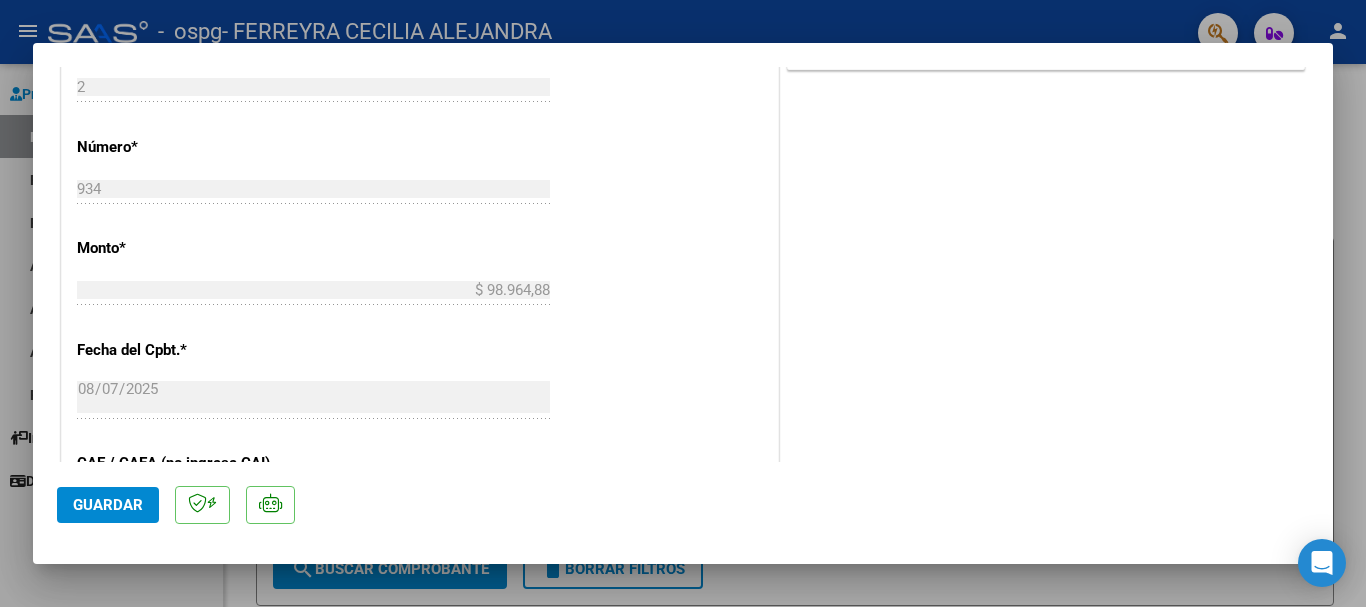 click on "Guardar" 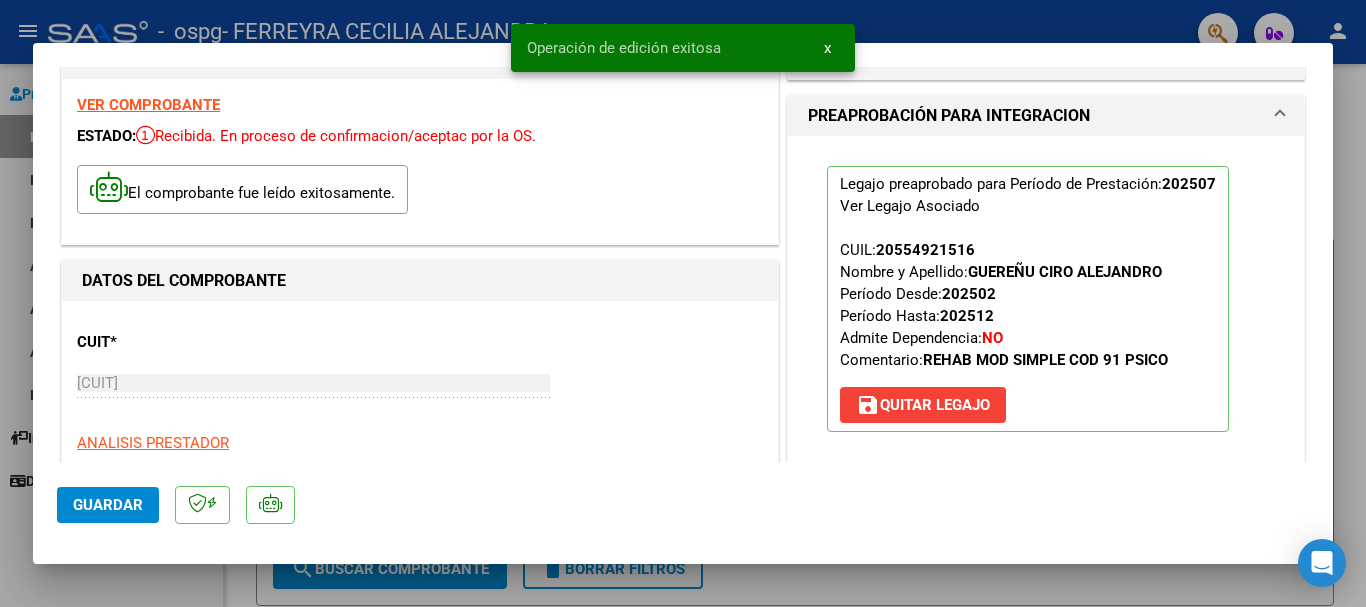 scroll, scrollTop: 0, scrollLeft: 0, axis: both 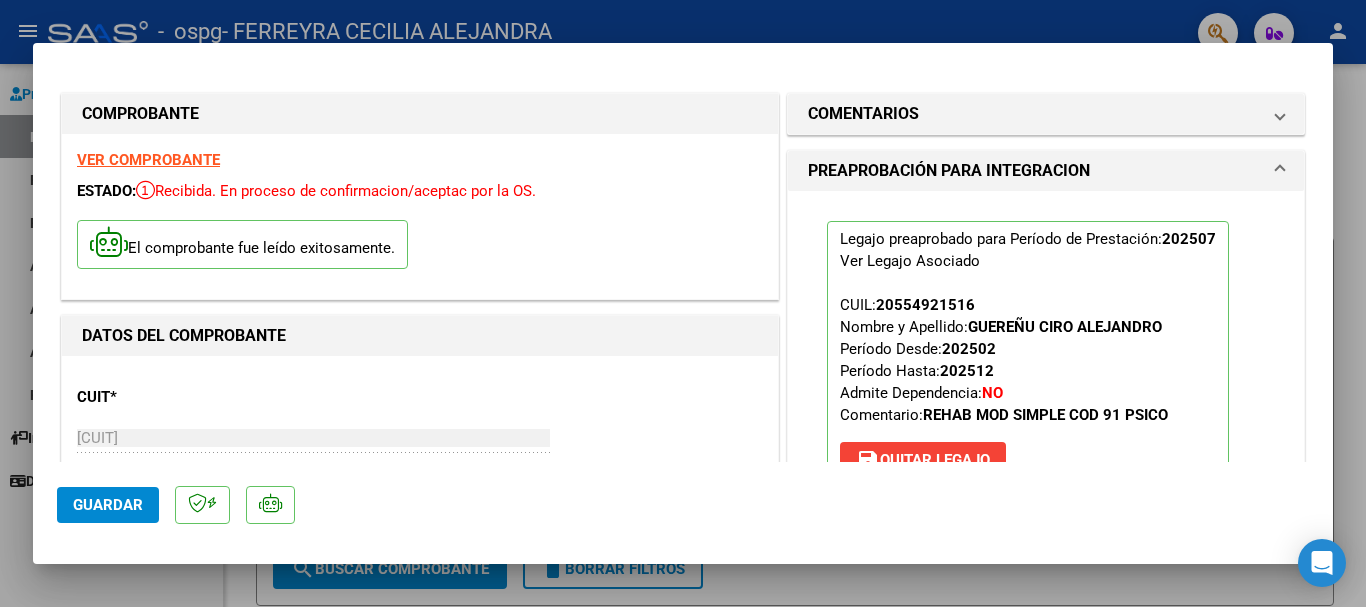 click at bounding box center [683, 303] 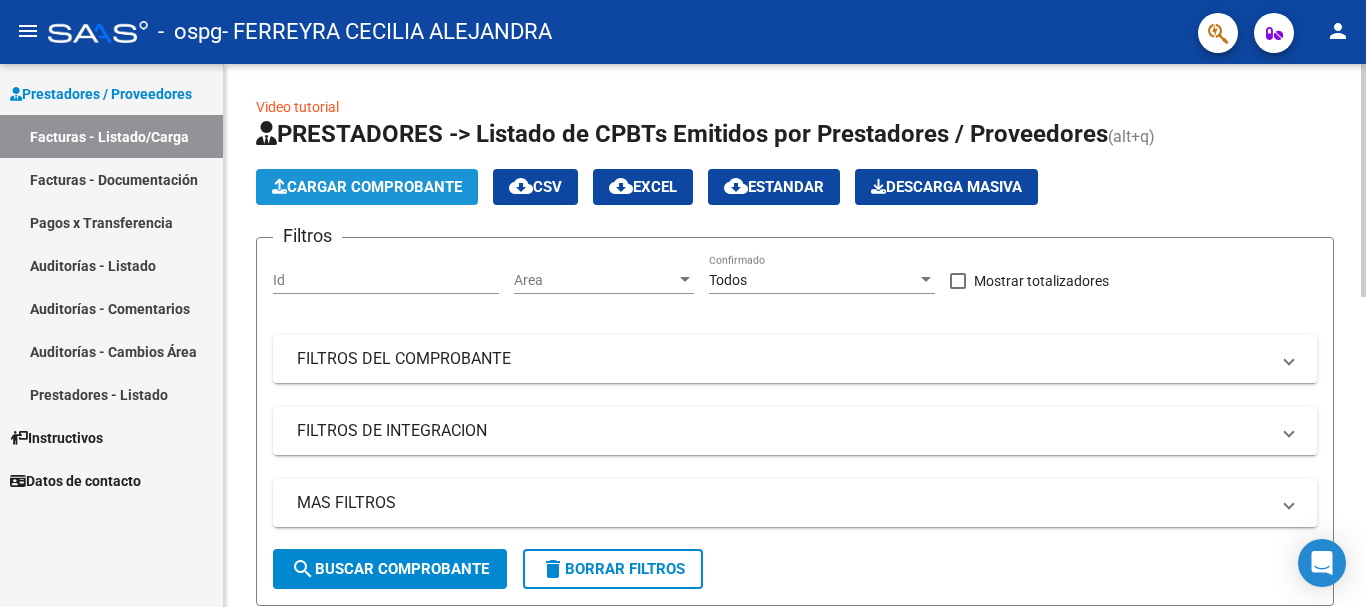 click on "Cargar Comprobante" 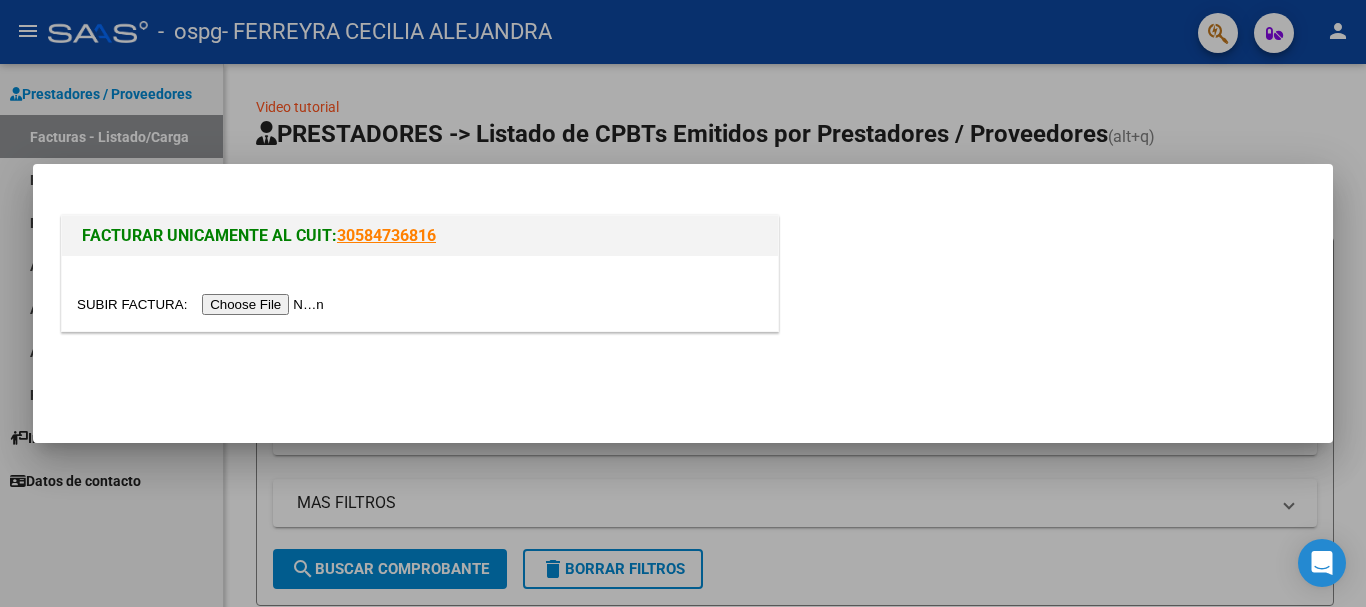 click at bounding box center (203, 304) 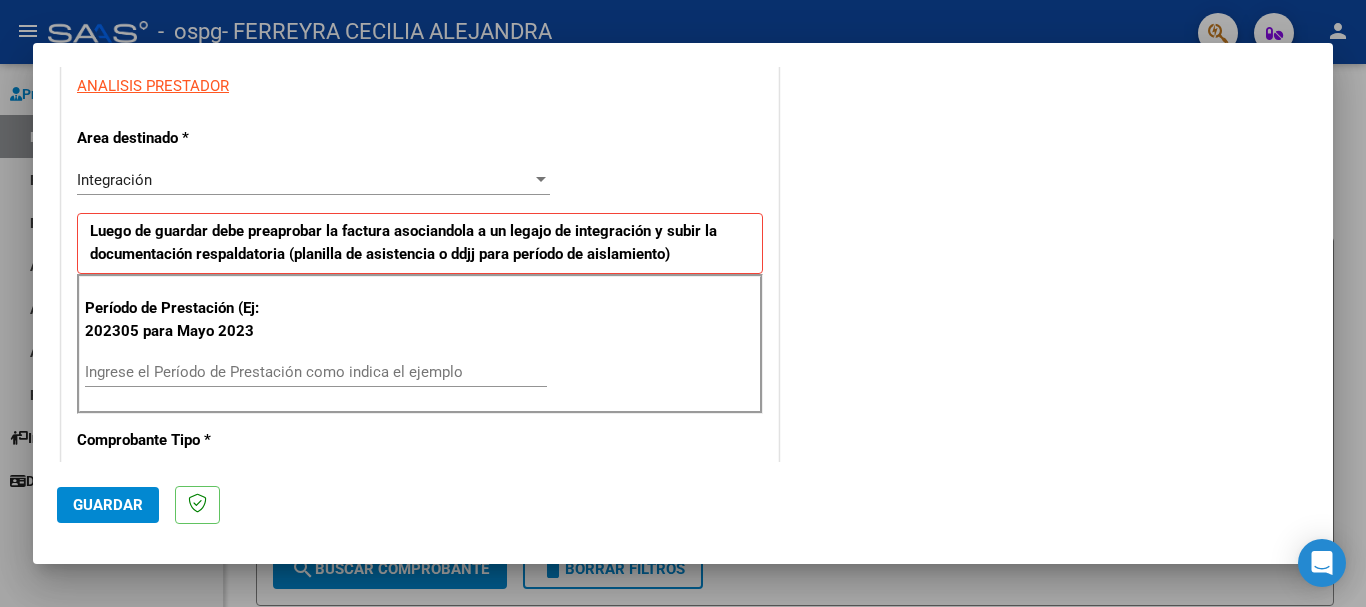 scroll, scrollTop: 460, scrollLeft: 0, axis: vertical 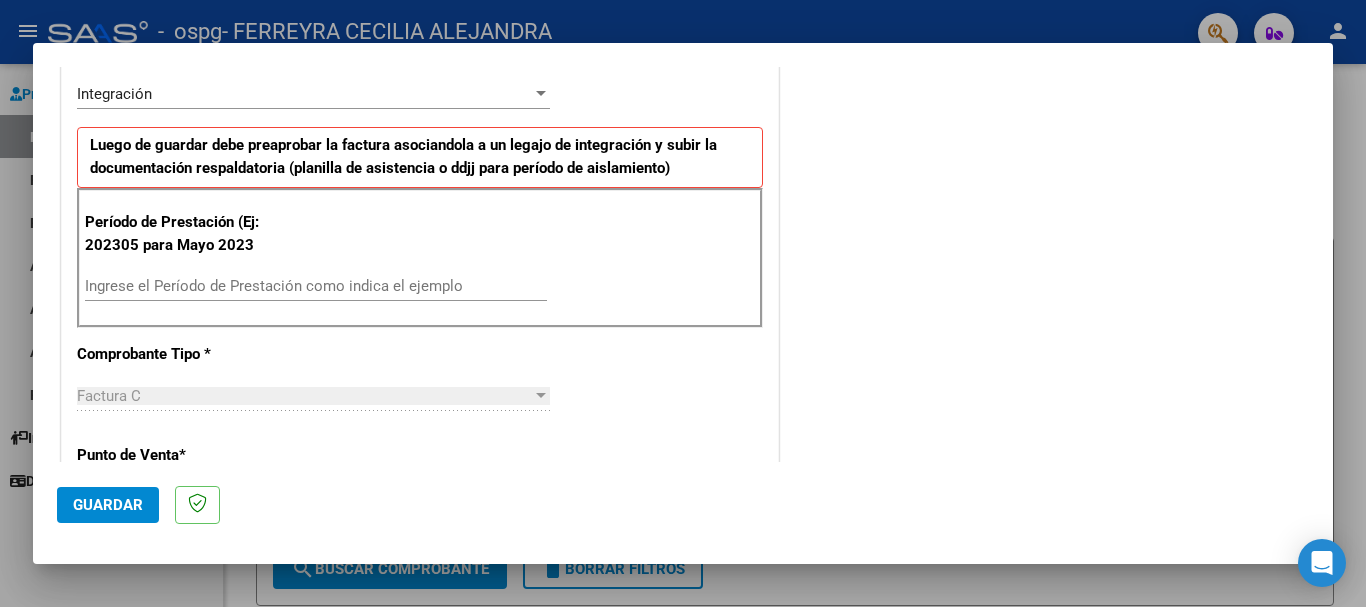click on "Ingrese el Período de Prestación como indica el ejemplo" at bounding box center (316, 286) 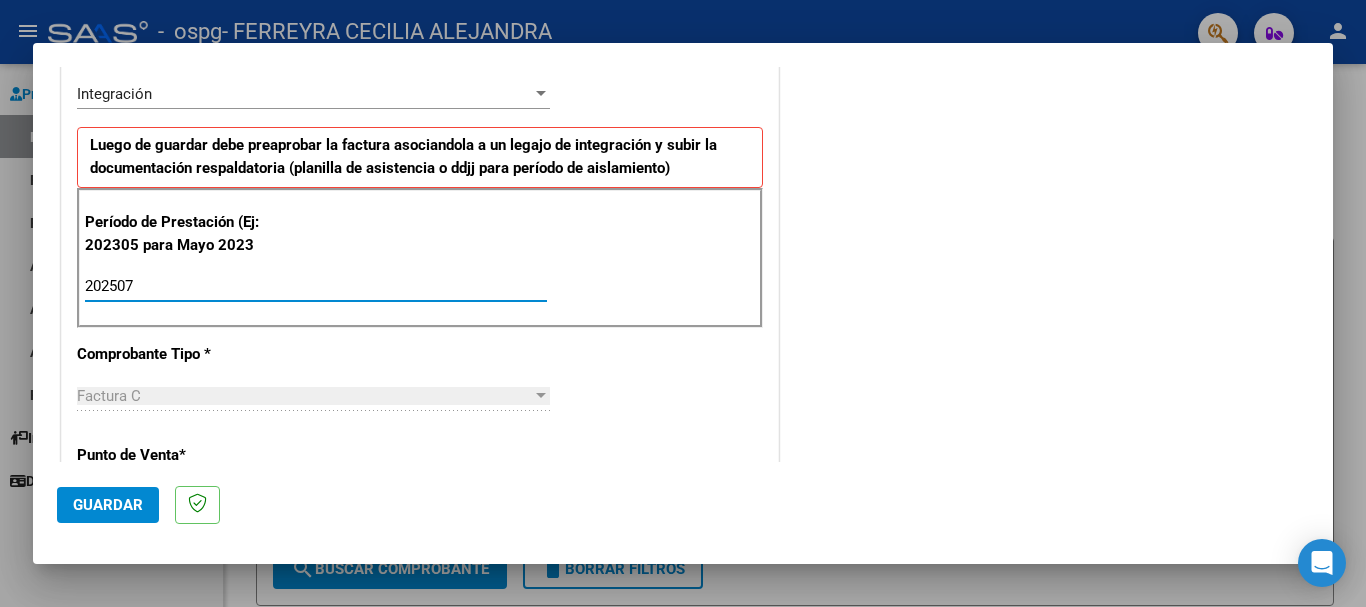 type on "202507" 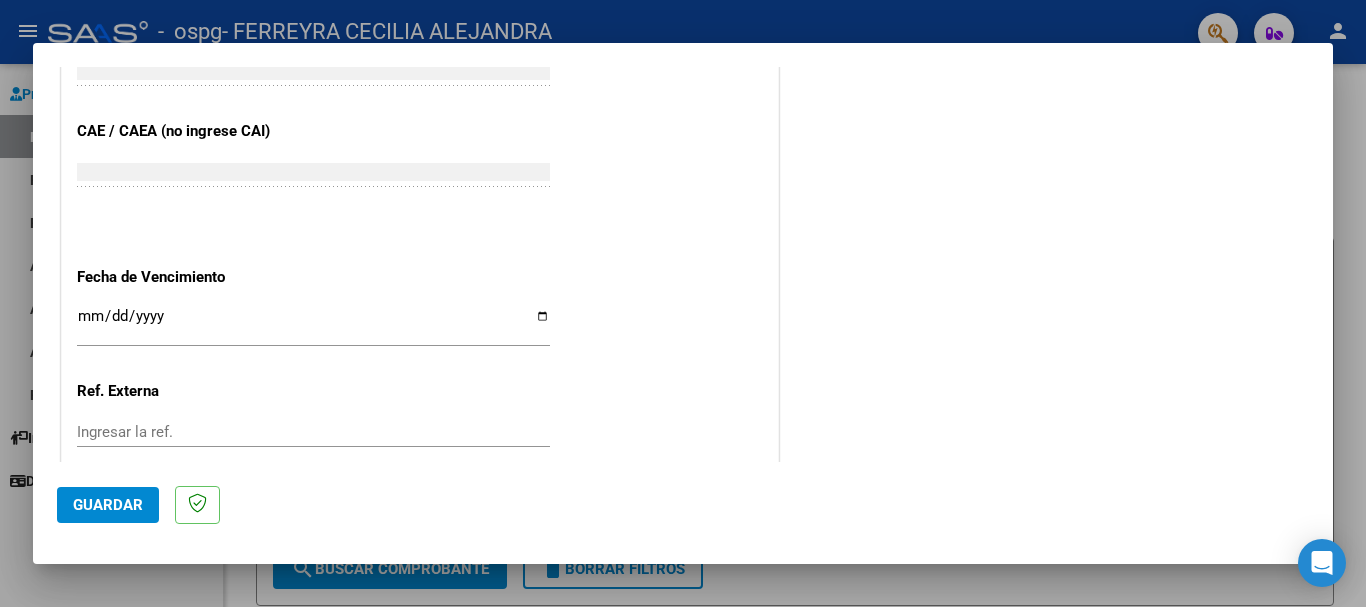 scroll, scrollTop: 1212, scrollLeft: 0, axis: vertical 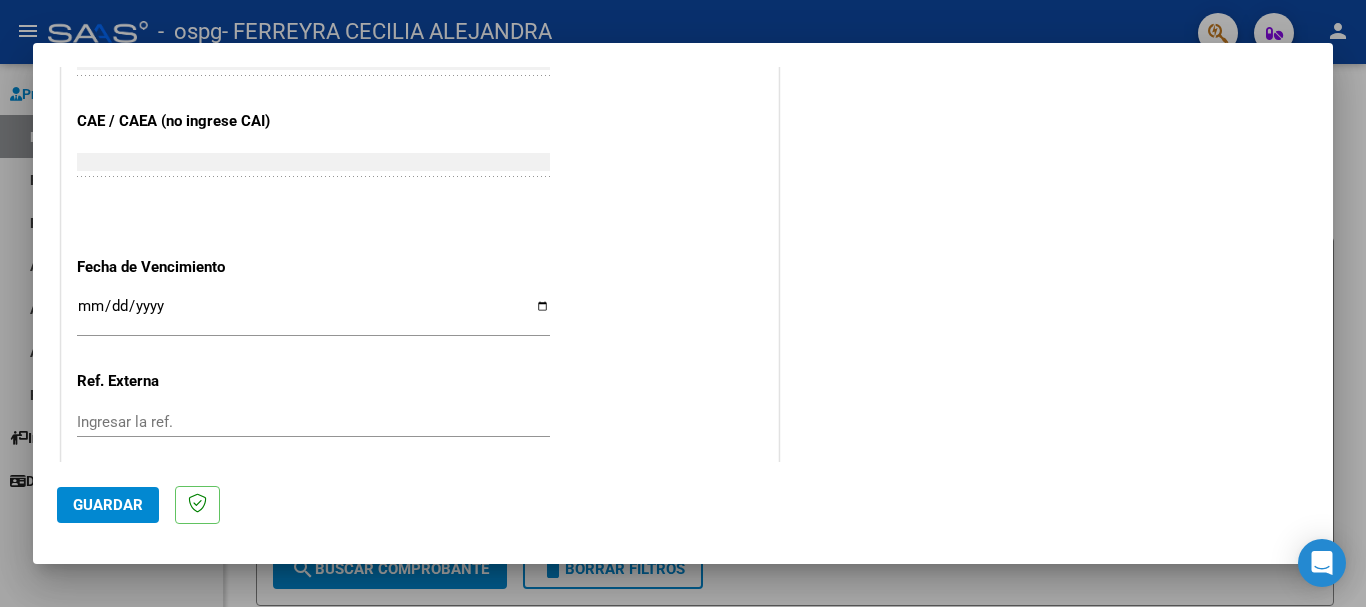 click on "CUIT * [CUIT] Ingresar CUIT ANALISIS PRESTADOR Area destinado * Integración Seleccionar Area Luego de guardar debe preaprobar la factura asociandola a un legajo de integración y subir la documentación respaldatoria (planilla de asistencia o ddjj para período de aislamiento) Período de Prestación (Ej: 202305 para Mayo 2023 202507 Ingrese el Período de Prestación como indica el ejemplo Comprobante Tipo * Factura C Seleccionar Tipo Punto de Venta * 2 Ingresar el Nro. Número * 935 Ingresar el Nro. Monto * $ 98.964,88 Ingresar el monto Fecha del Cpbt. * 2025-08-07 Ingresar la fecha CAE / CAEA (no ingrese CAI) [CAE] Ingresar el CAE o CAEA (no ingrese CAI) Fecha de Vencimiento Ingresar la fecha Ref. Externa Ingresar la ref. N° Liquidación Ingresar el N° Liquidación" at bounding box center [420, -162] 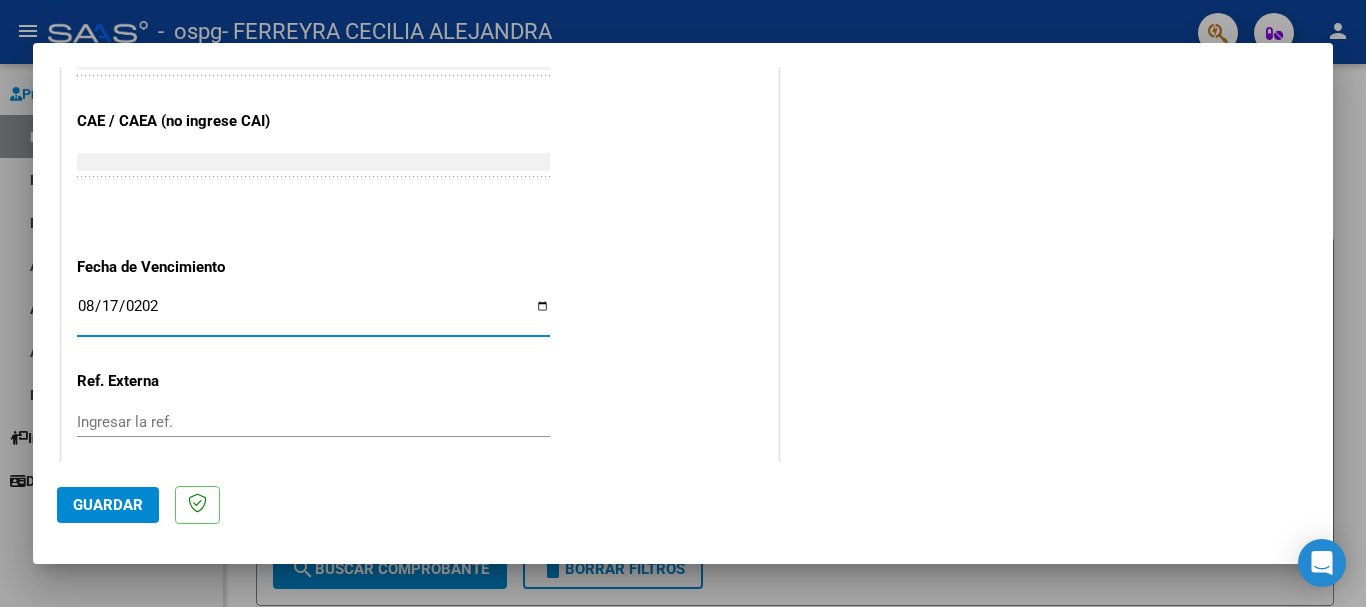 type on "2025-08-17" 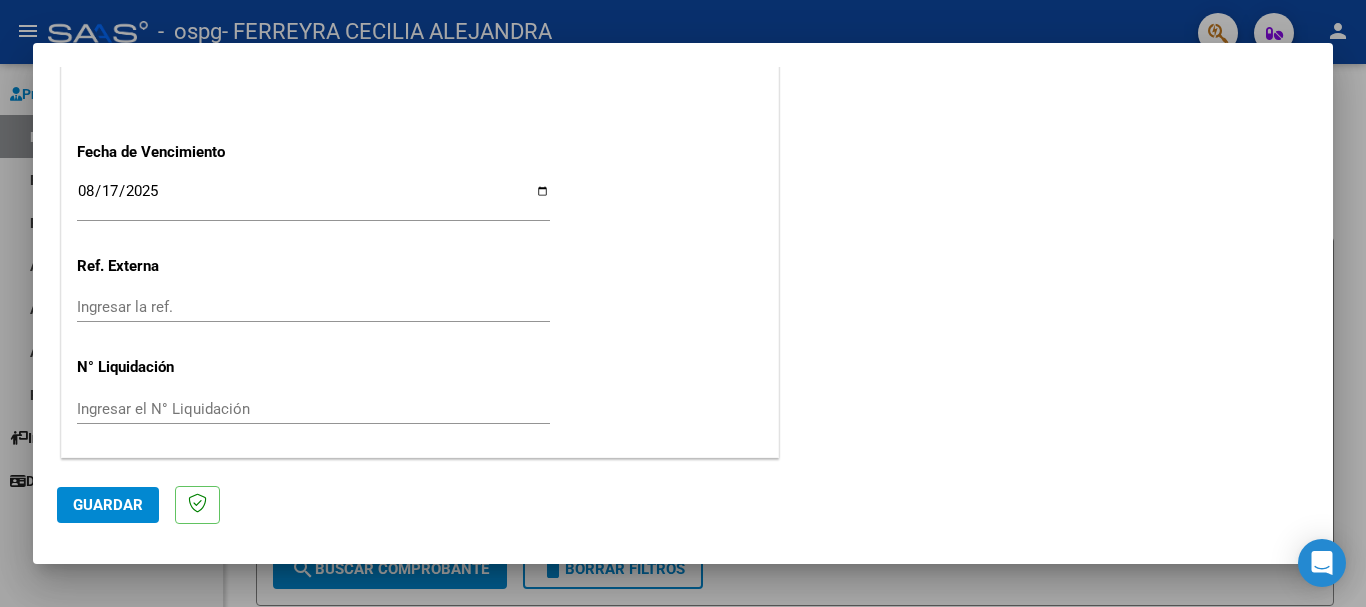 scroll, scrollTop: 1087, scrollLeft: 0, axis: vertical 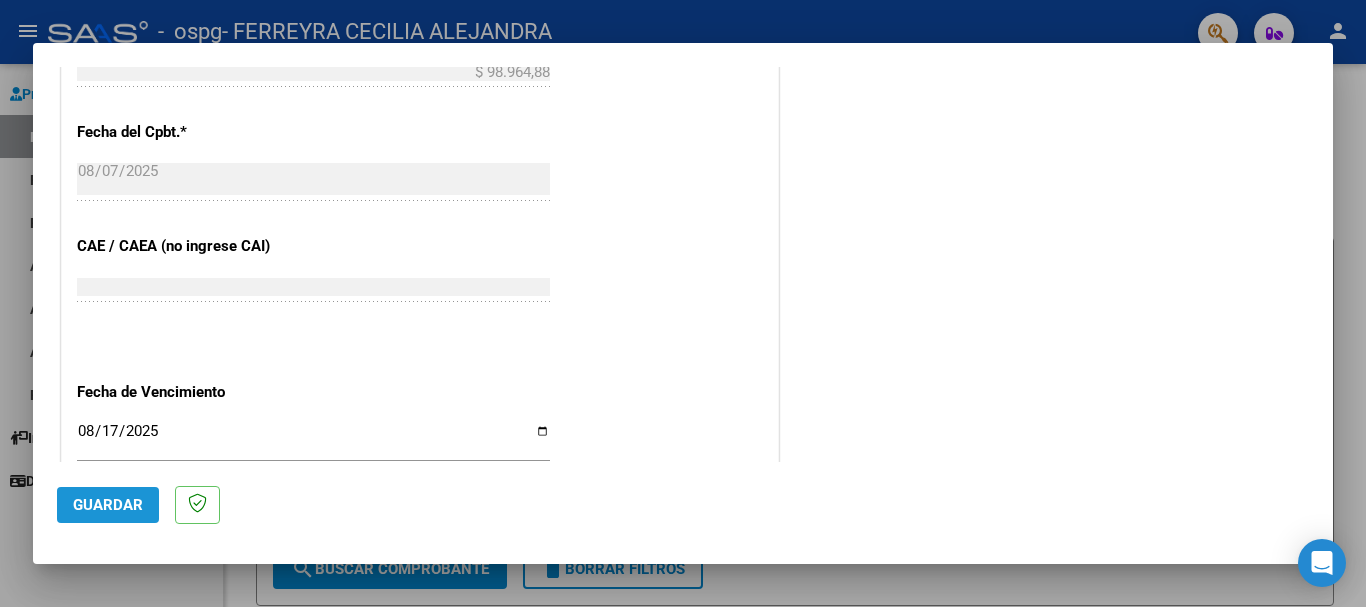 click on "Guardar" 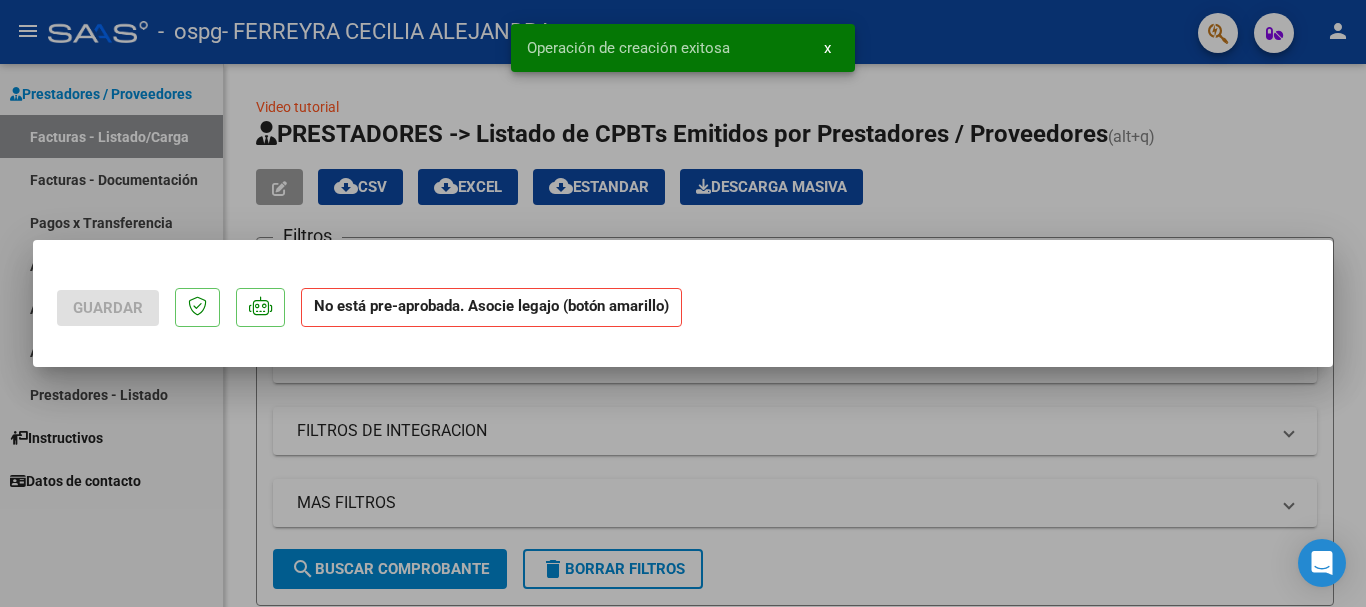 scroll, scrollTop: 0, scrollLeft: 0, axis: both 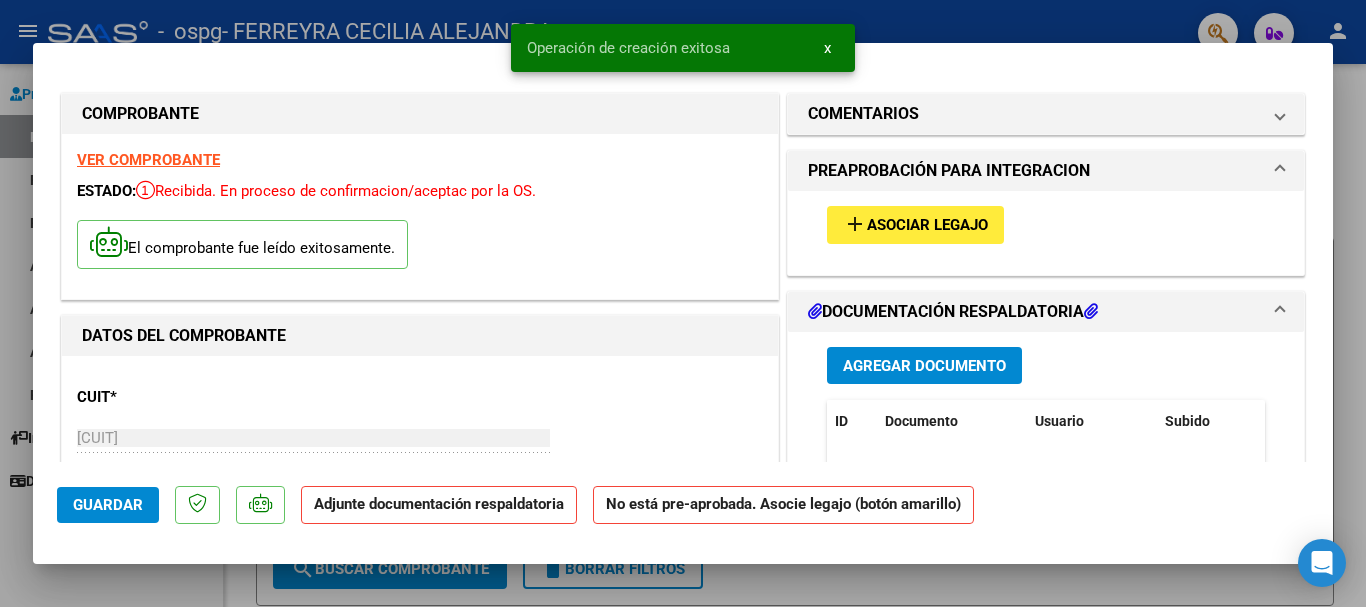 click on "Asociar Legajo" at bounding box center [927, 226] 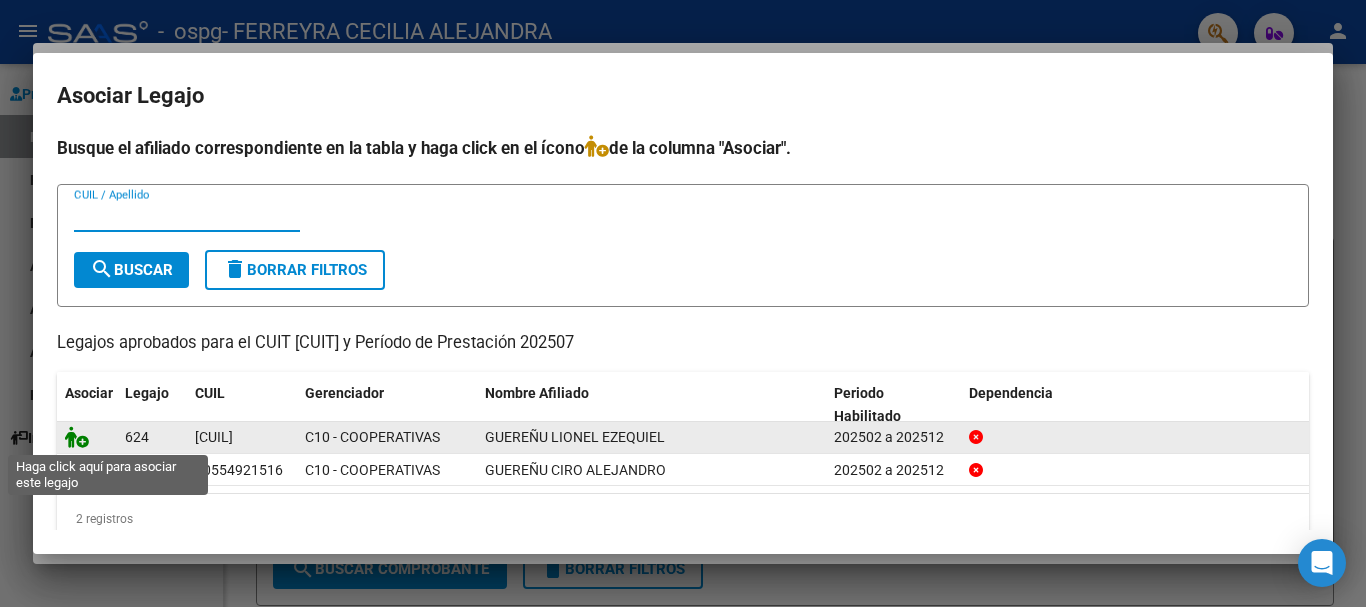 click 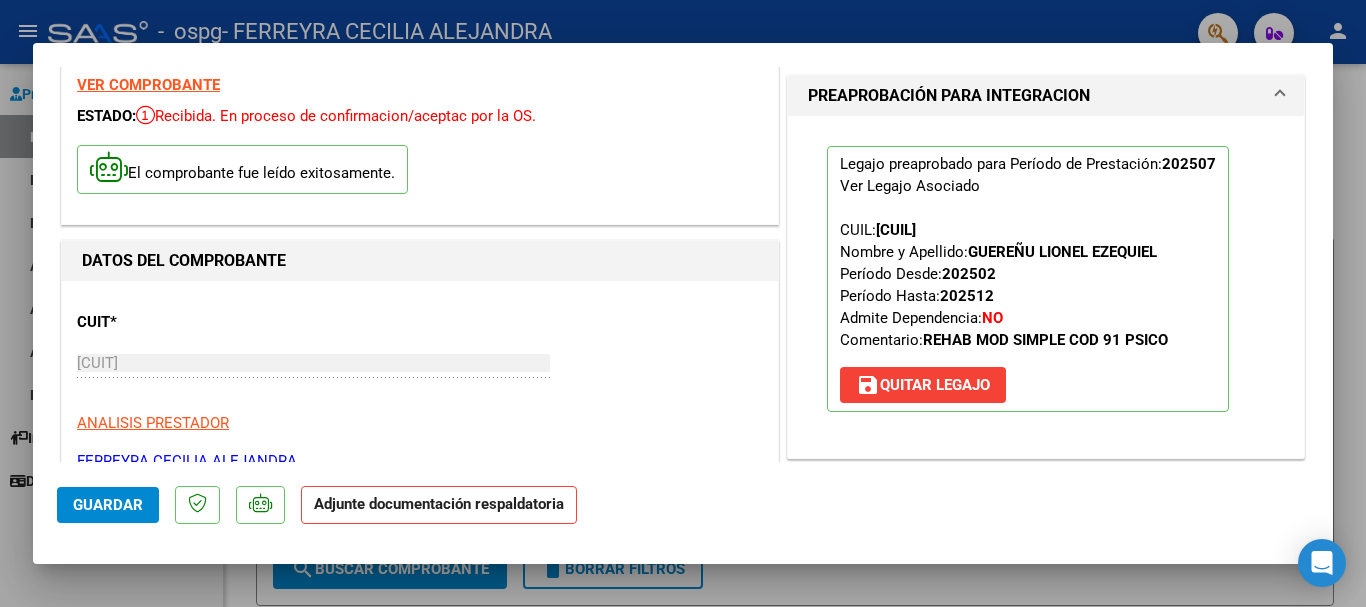 scroll, scrollTop: 159, scrollLeft: 0, axis: vertical 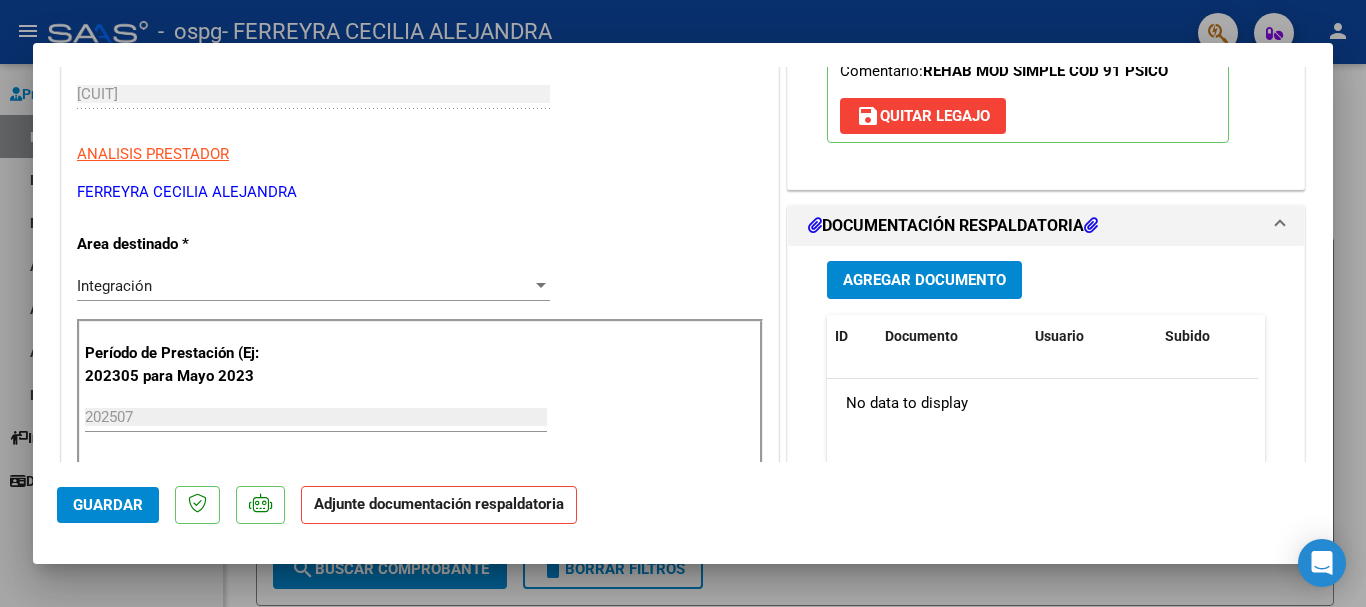 click at bounding box center [541, 286] 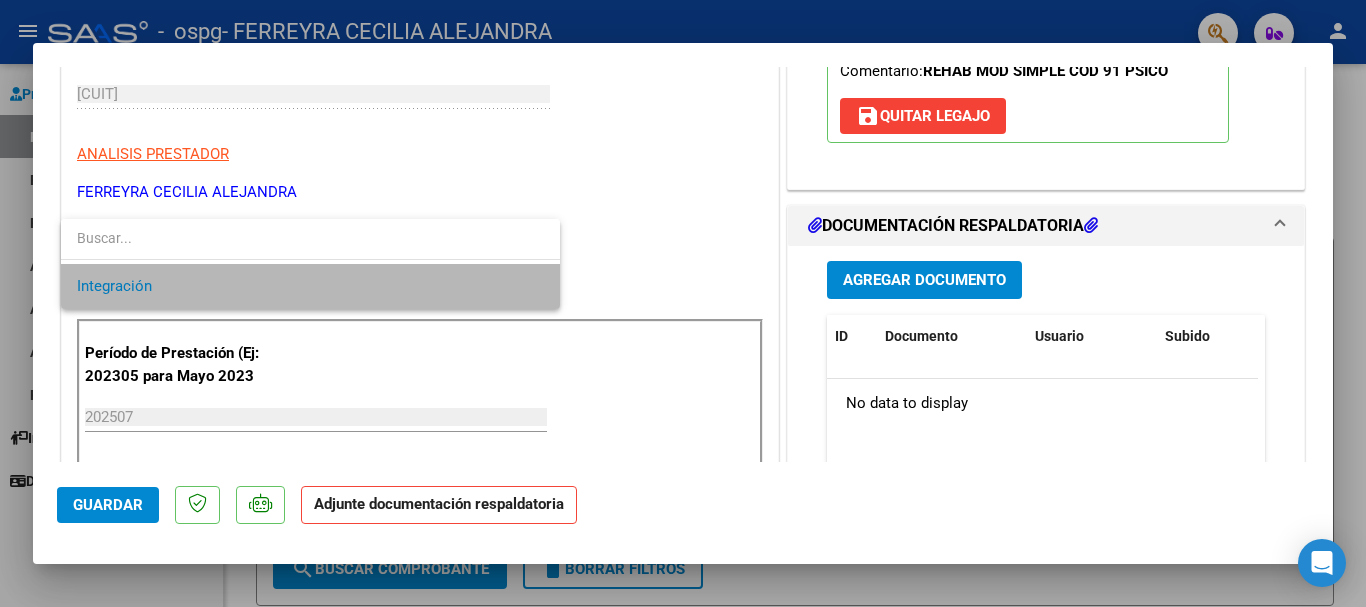 click on "Integración" at bounding box center (310, 286) 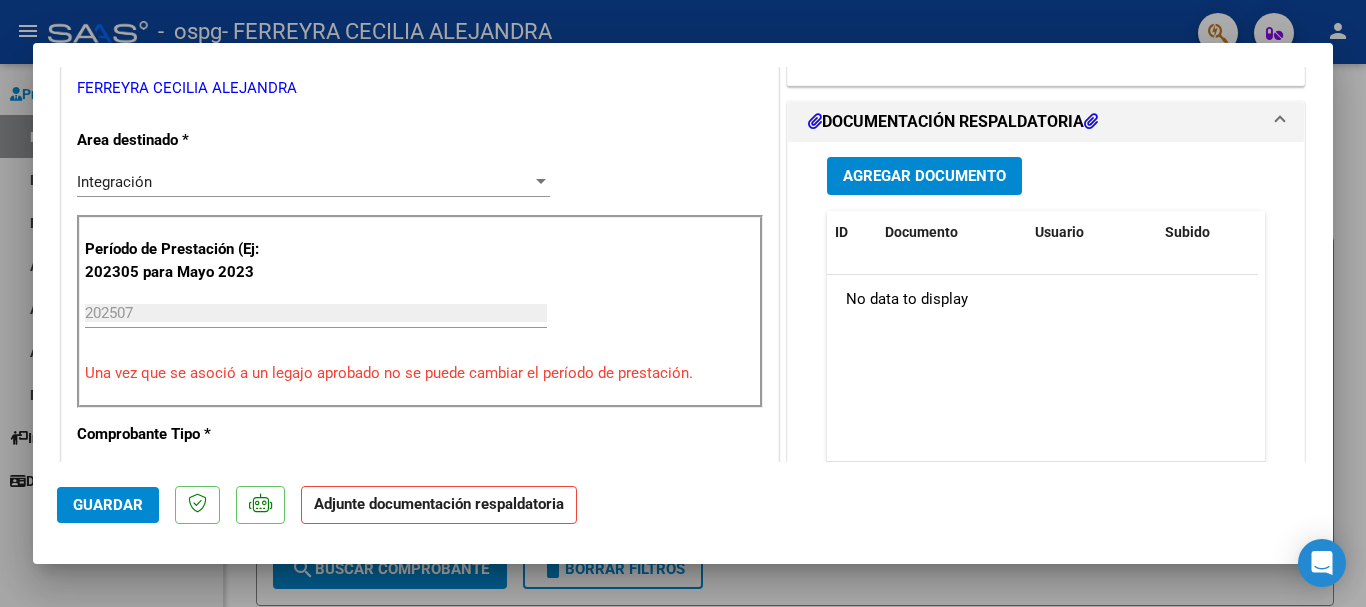 scroll, scrollTop: 229, scrollLeft: 0, axis: vertical 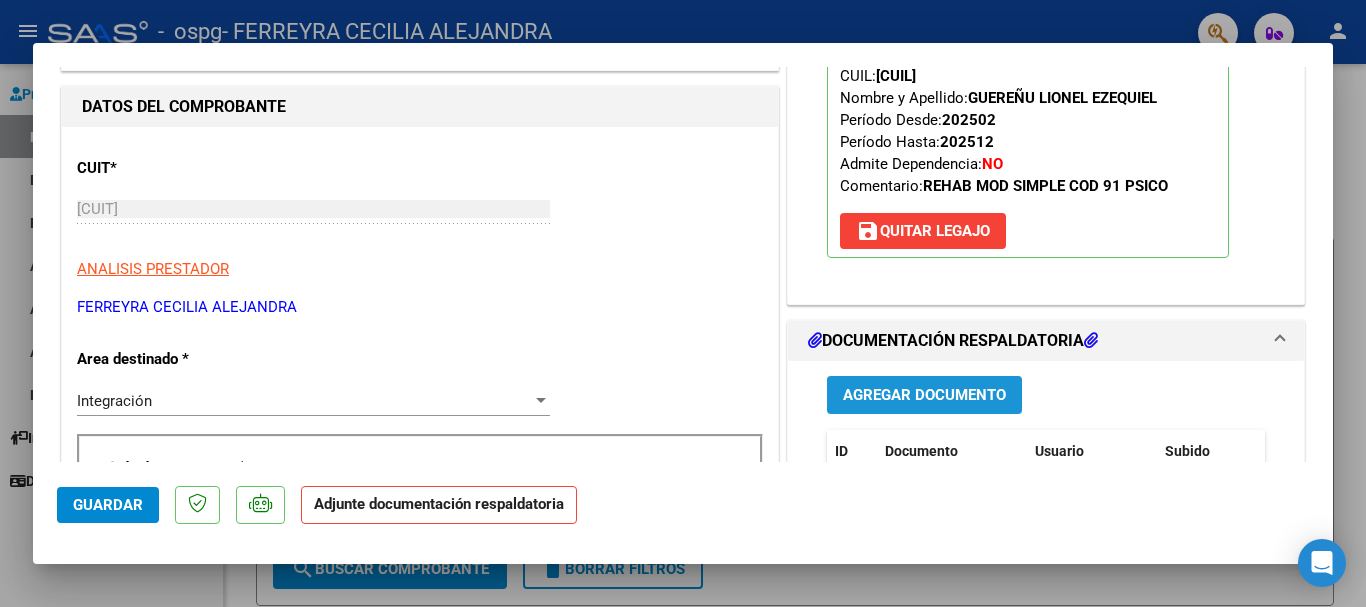 click on "Agregar Documento" at bounding box center (924, 396) 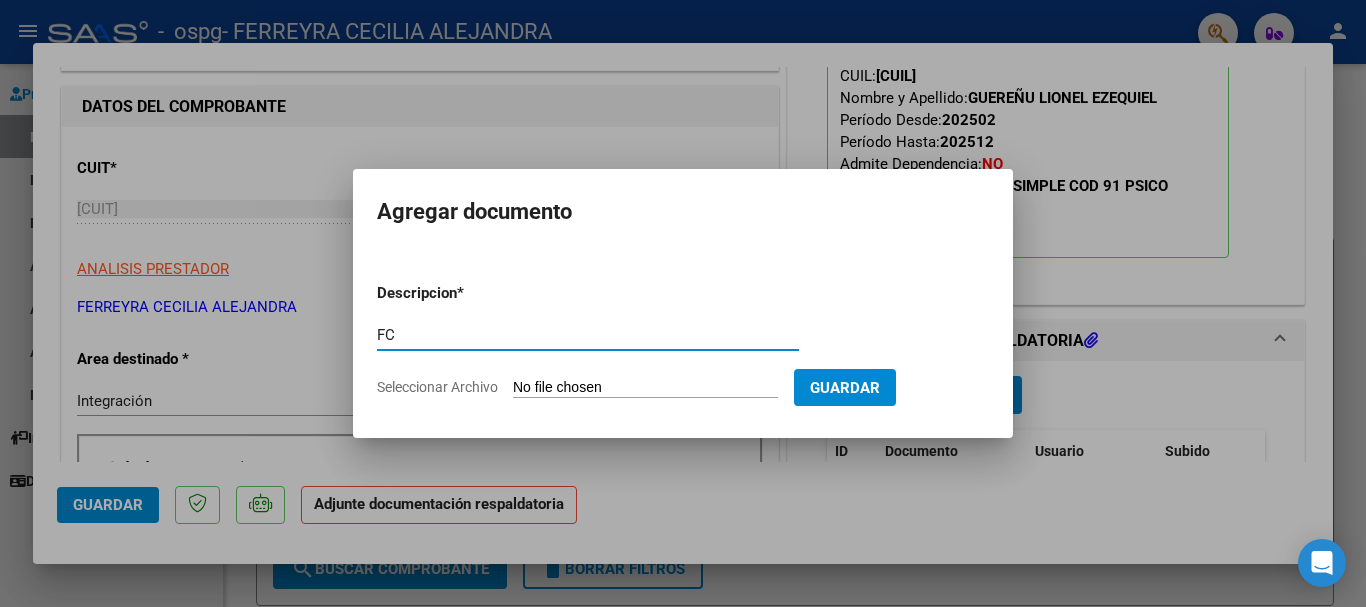type on "FC" 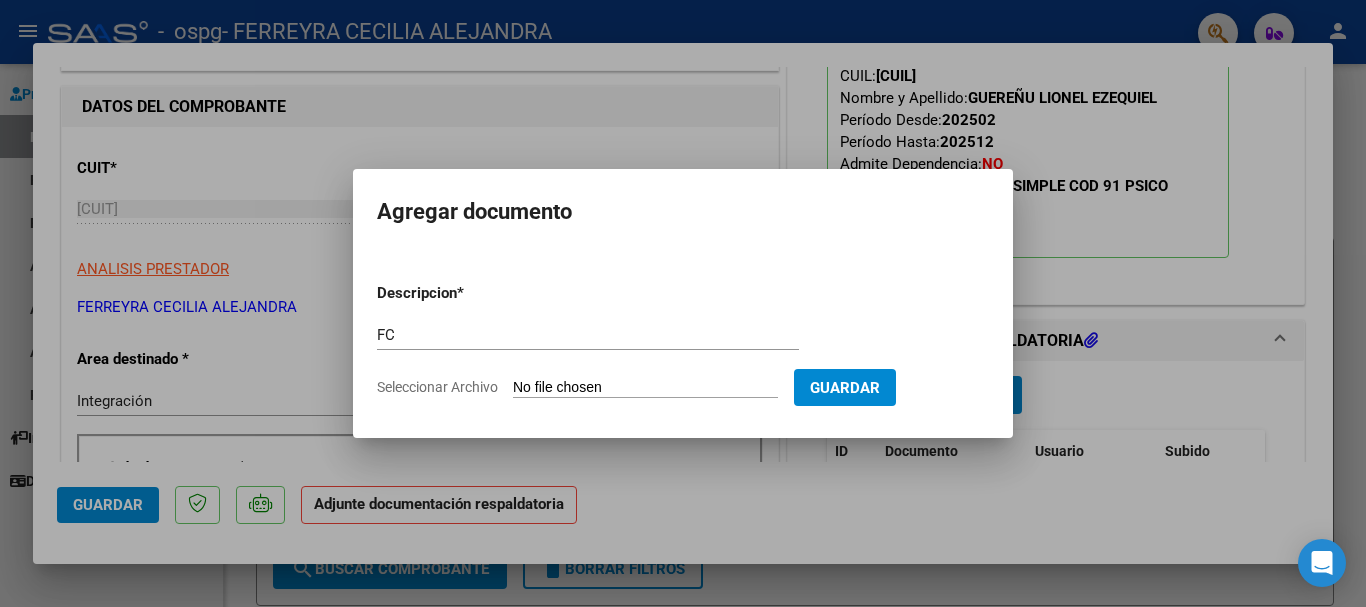 click on "Seleccionar Archivo" at bounding box center [645, 388] 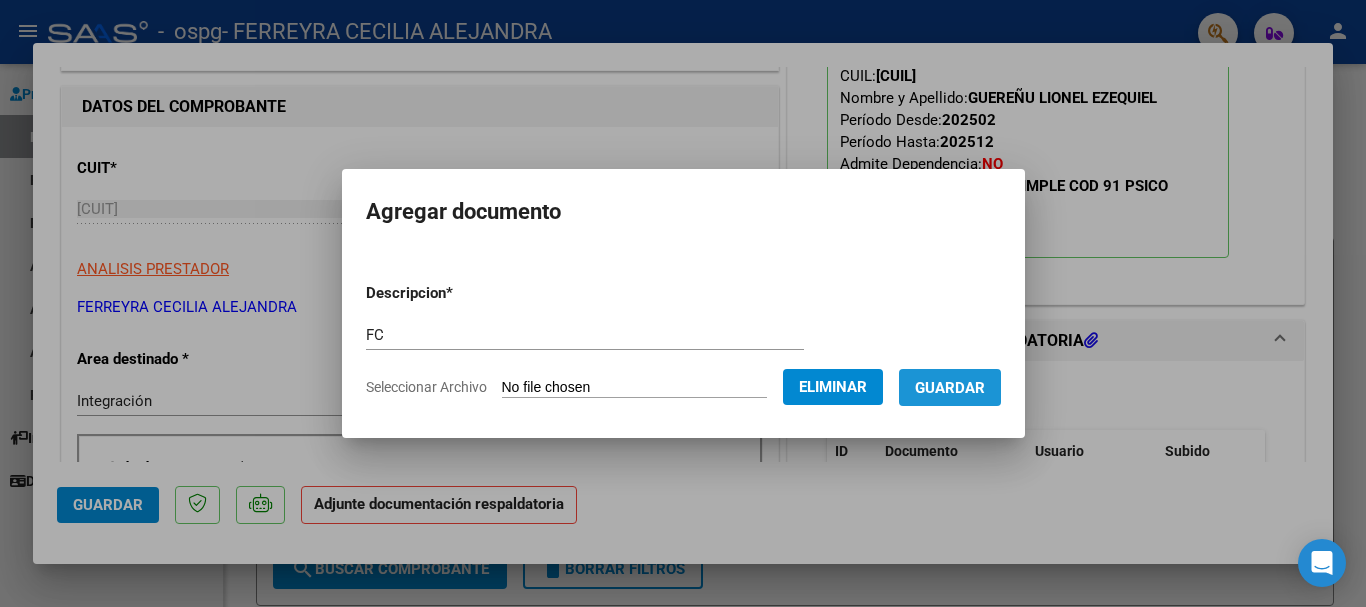 click on "Guardar" at bounding box center (950, 388) 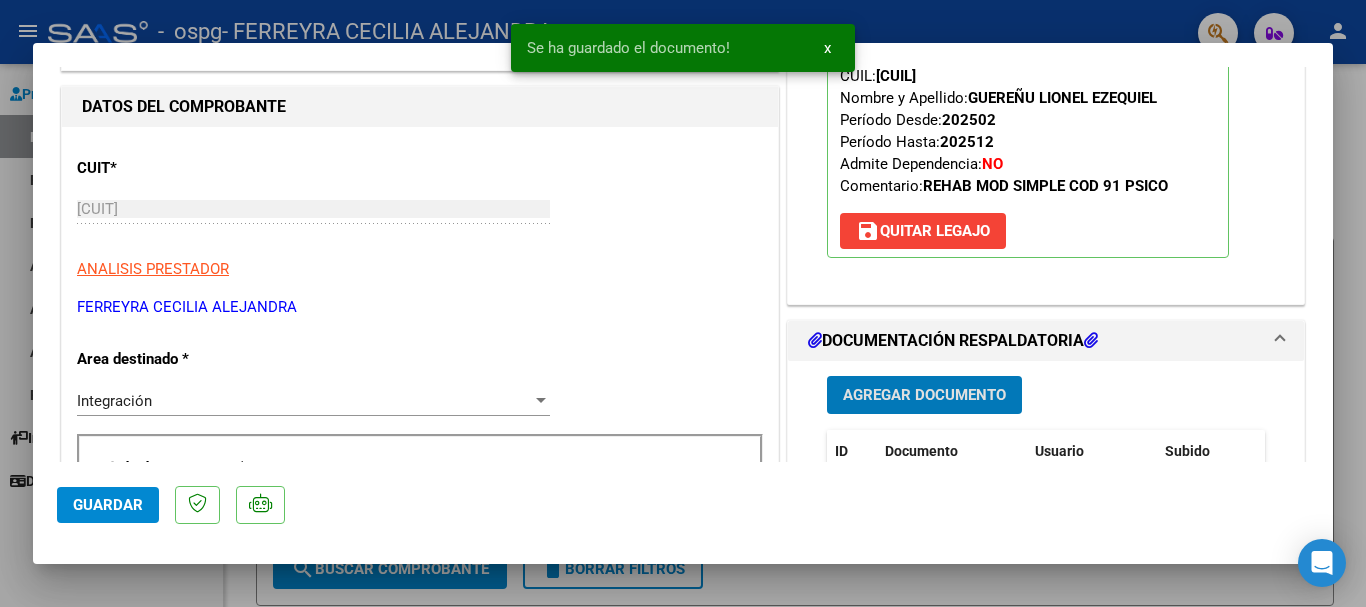 click on "Agregar Documento" at bounding box center [924, 396] 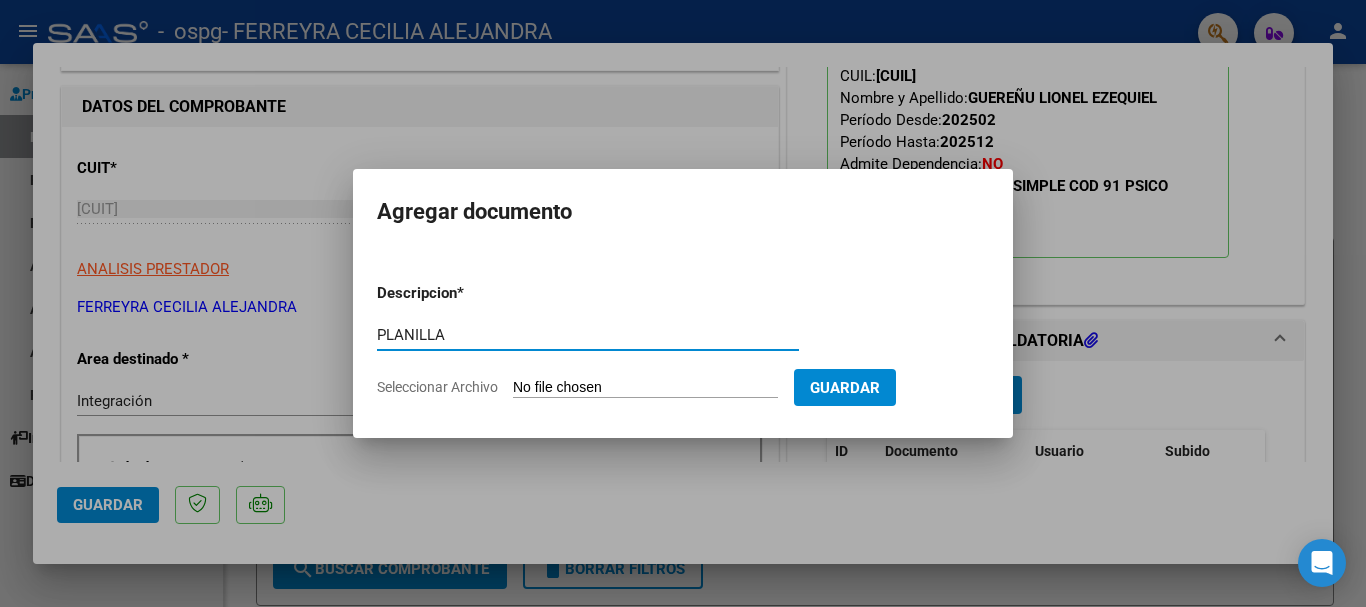 type on "PLANILLA" 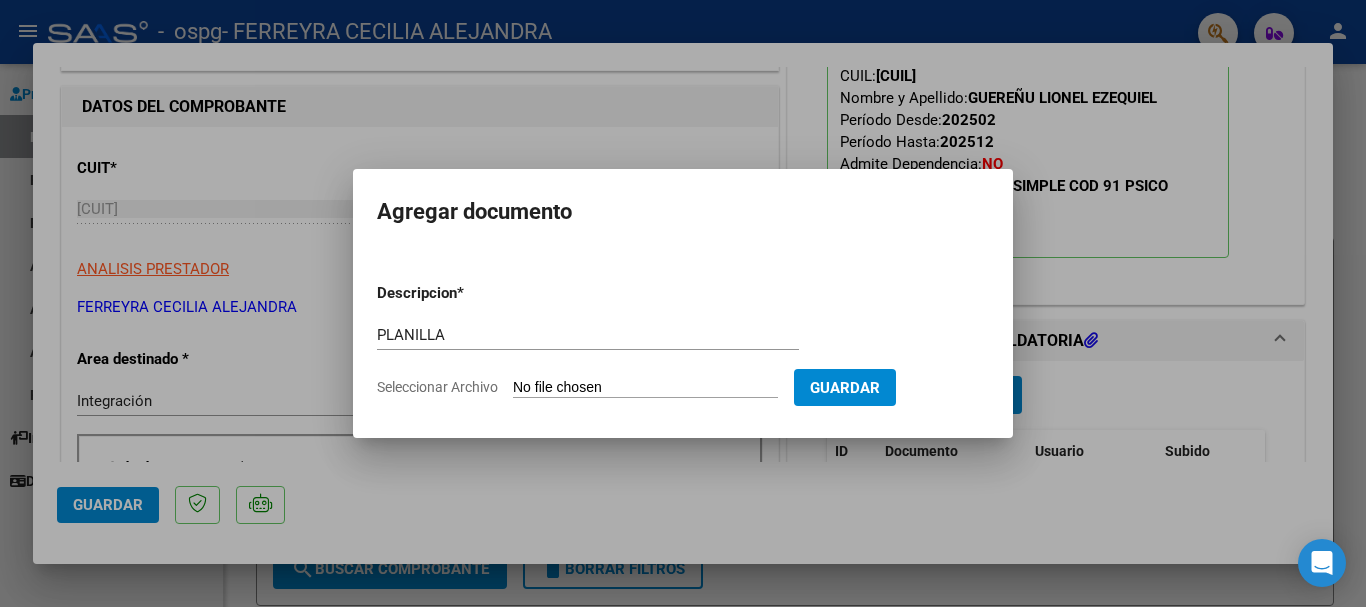 type on "C:\fakepath\Planilla Guereñu Lionel julio 2025.pdf" 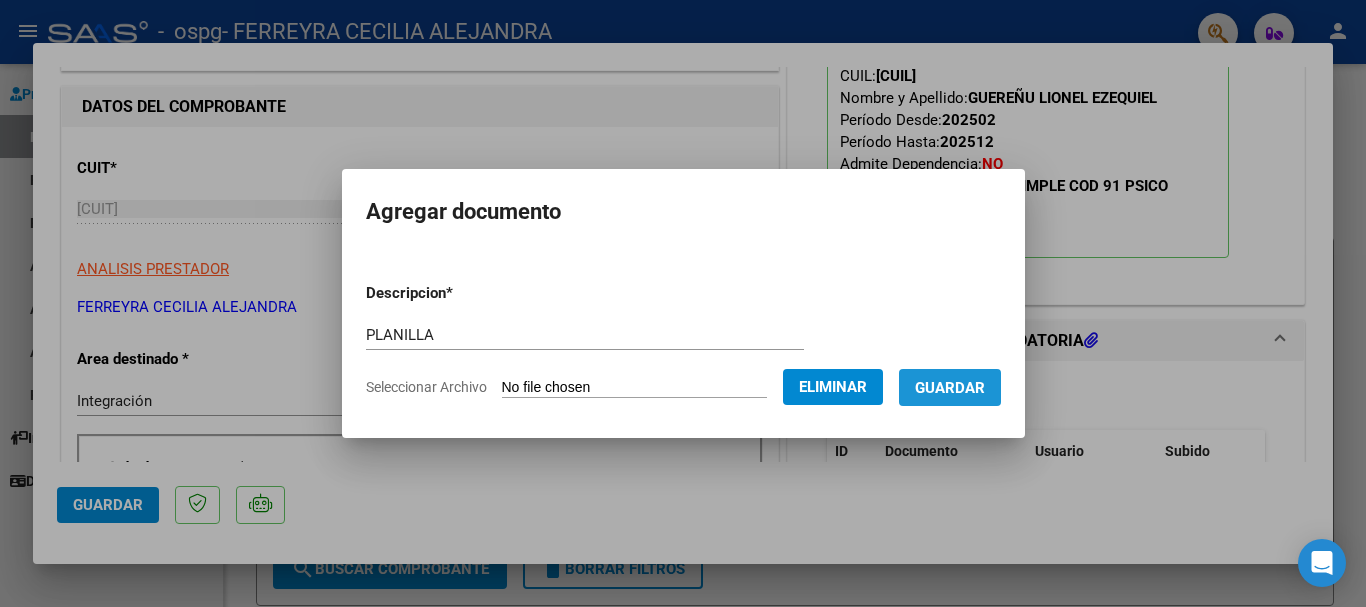 click on "Guardar" at bounding box center [950, 388] 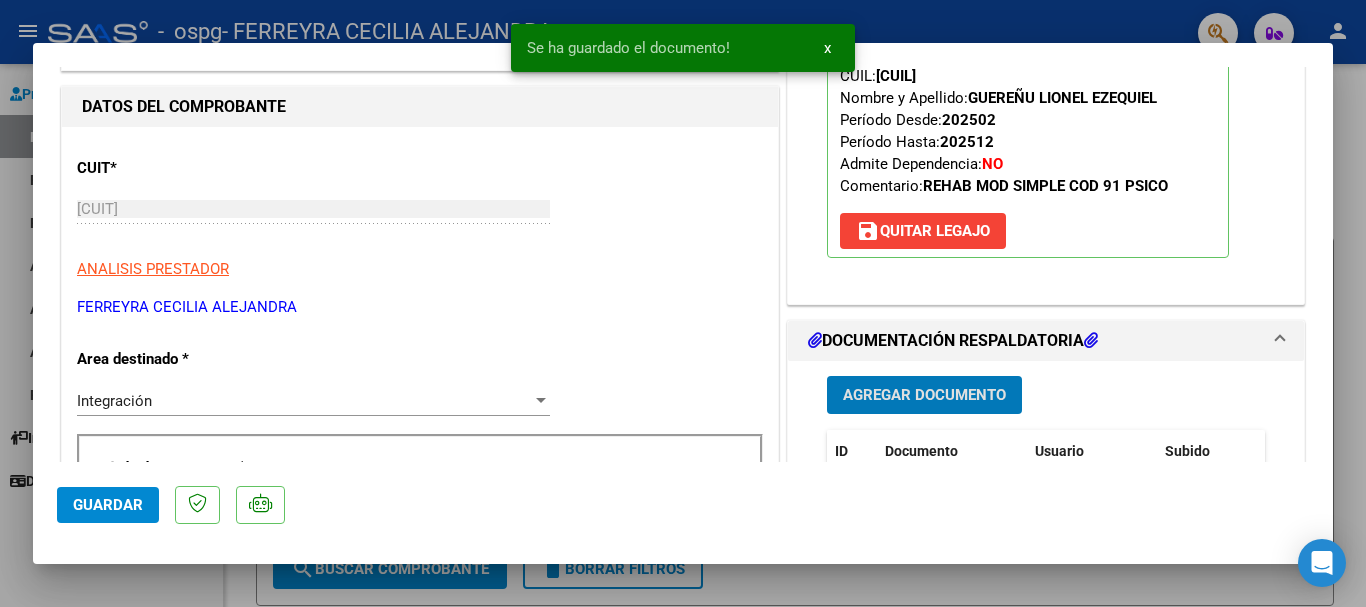 click on "Agregar Documento" at bounding box center (924, 396) 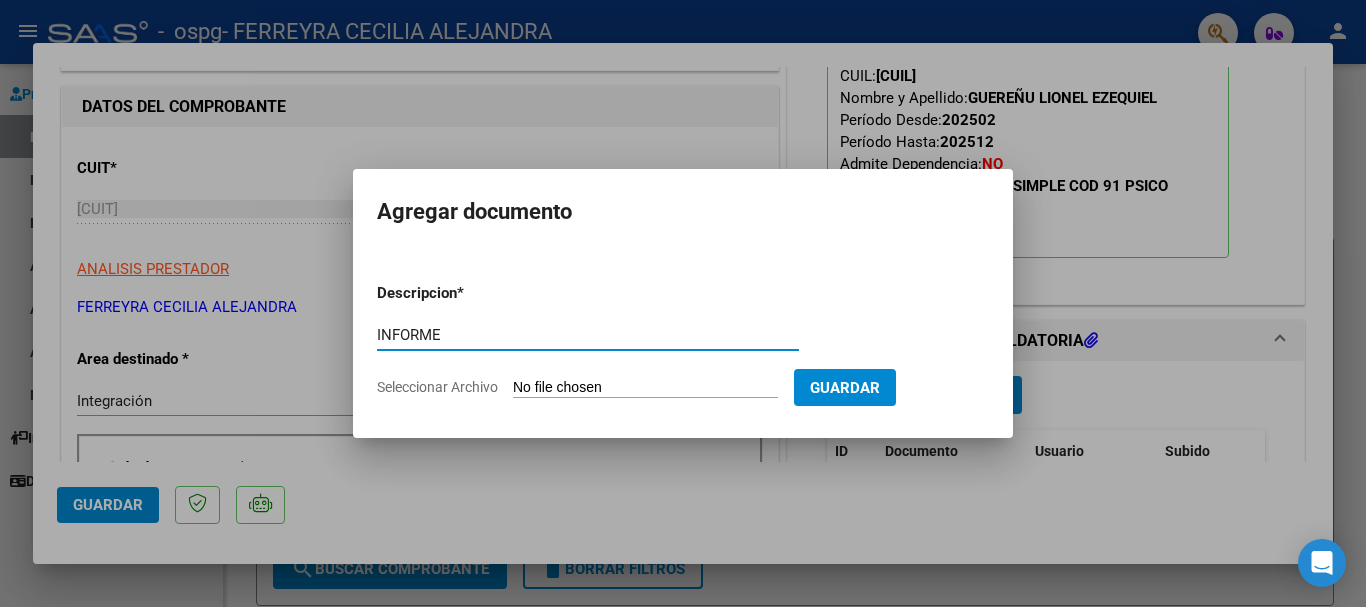 type on "INFORME" 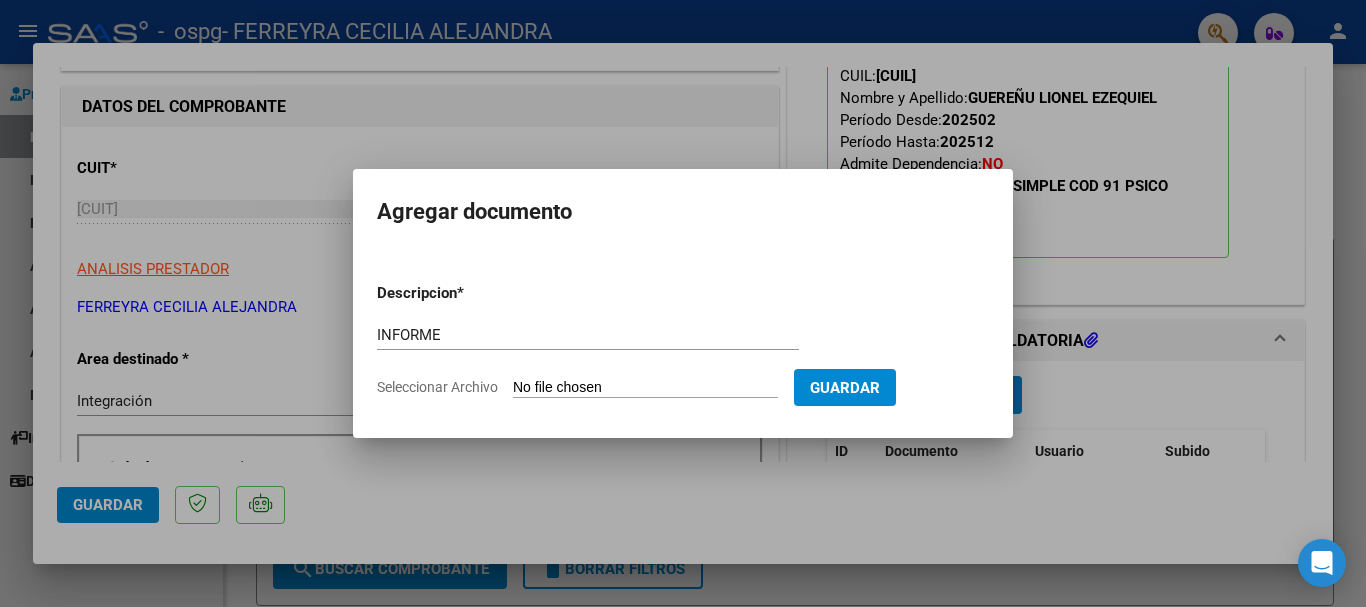 type on "C:\fakepath\PRIMER INFORME SEMESTRAL LEONEL GUEREÑU 2025.pdf" 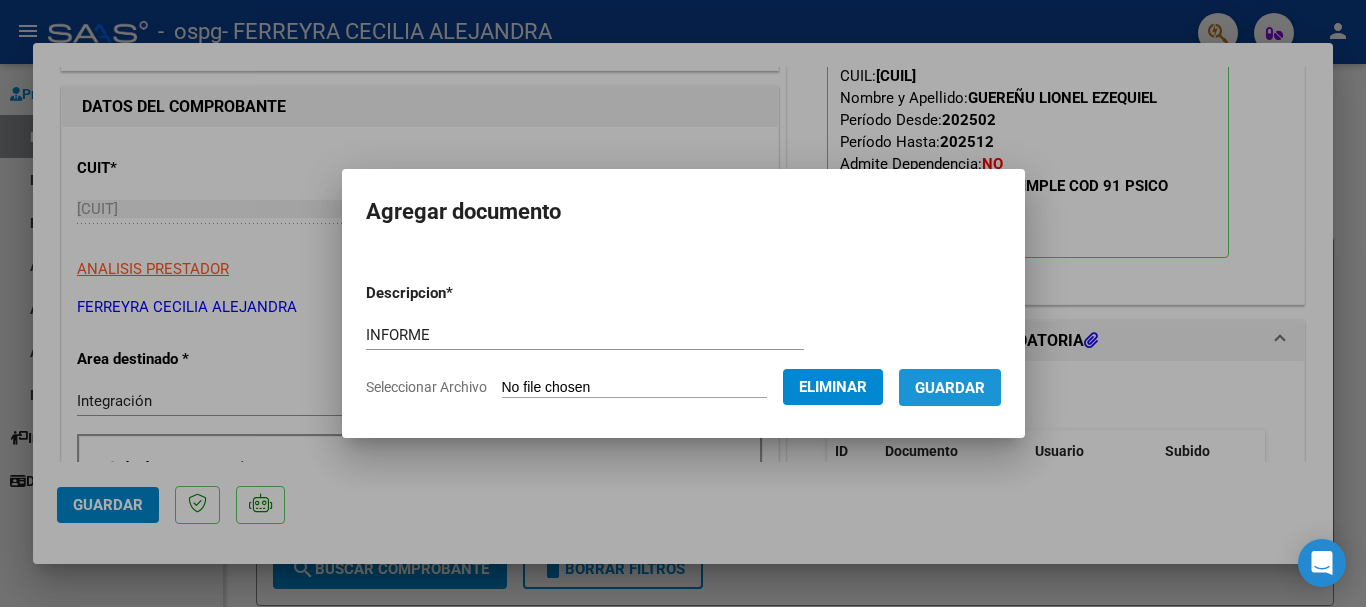 click on "Guardar" at bounding box center (950, 388) 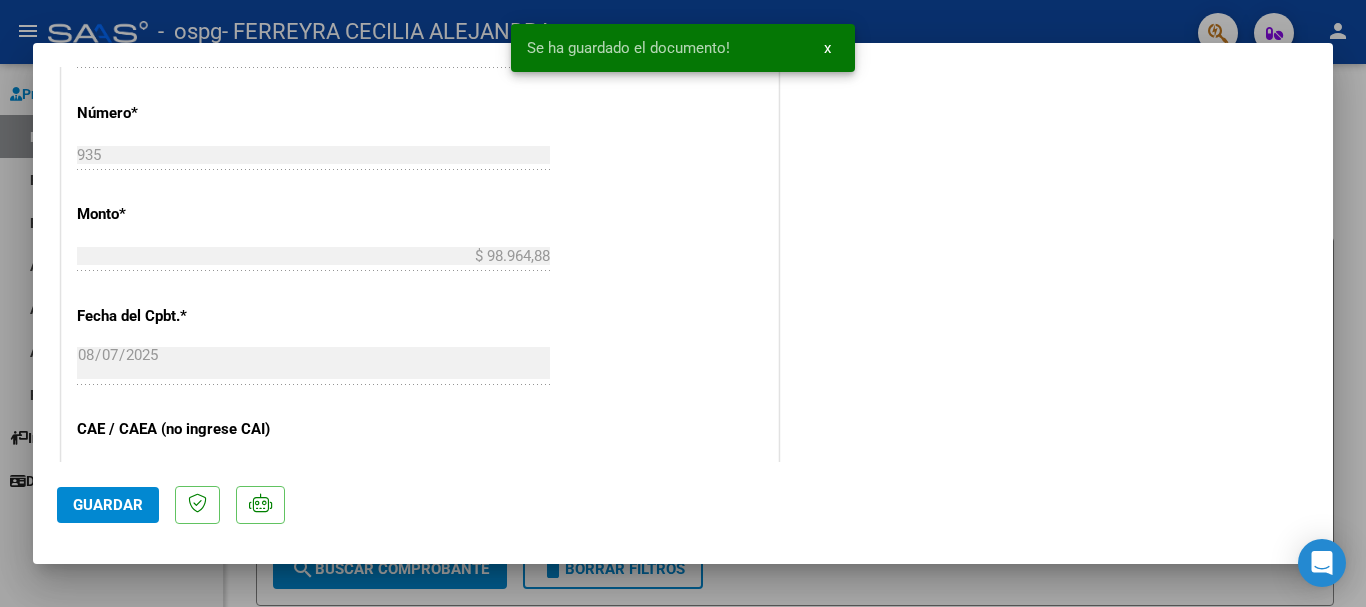 scroll, scrollTop: 1171, scrollLeft: 0, axis: vertical 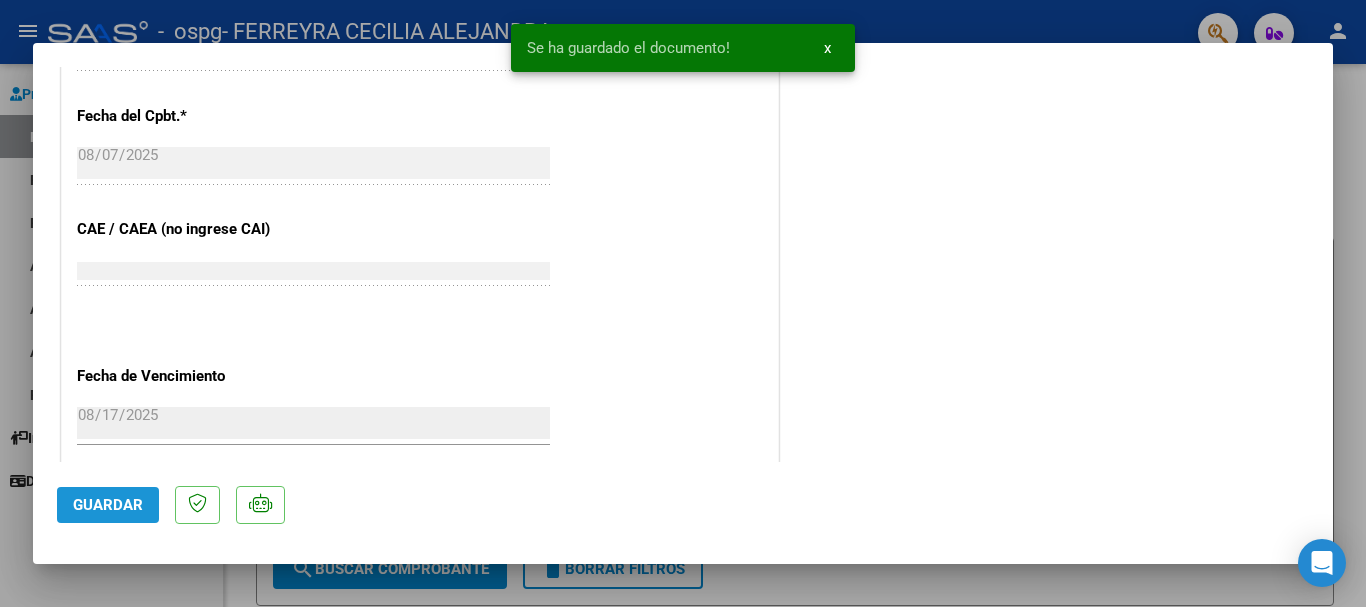 click on "Guardar" 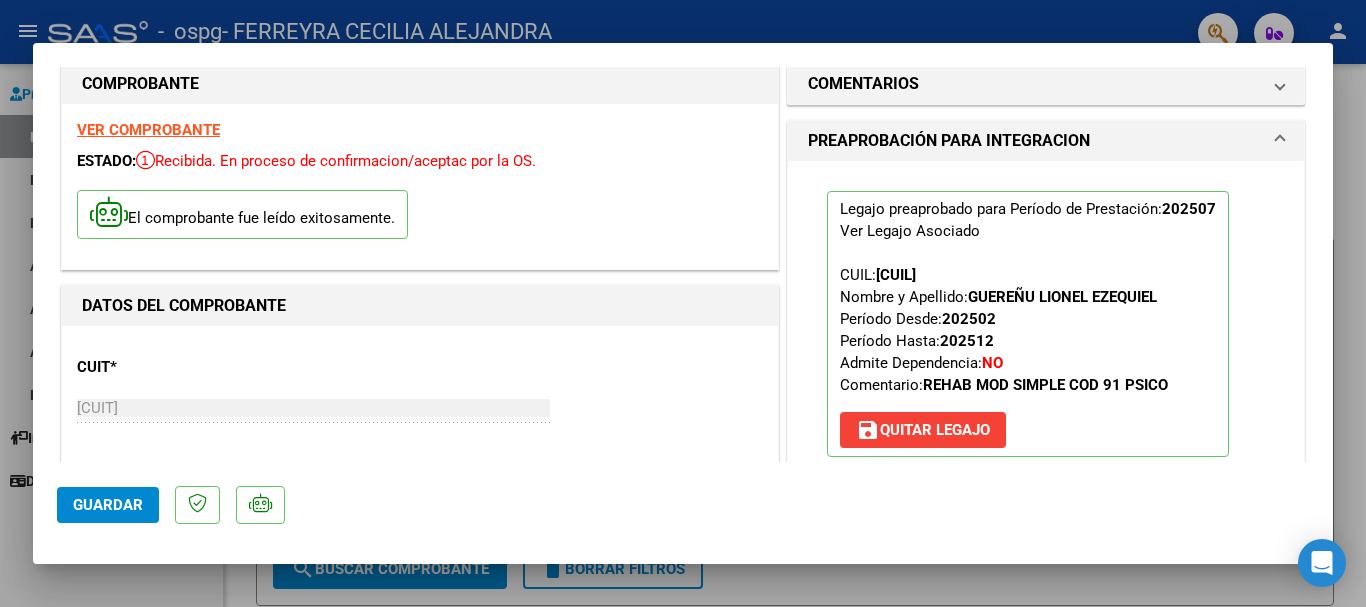 scroll, scrollTop: 0, scrollLeft: 0, axis: both 